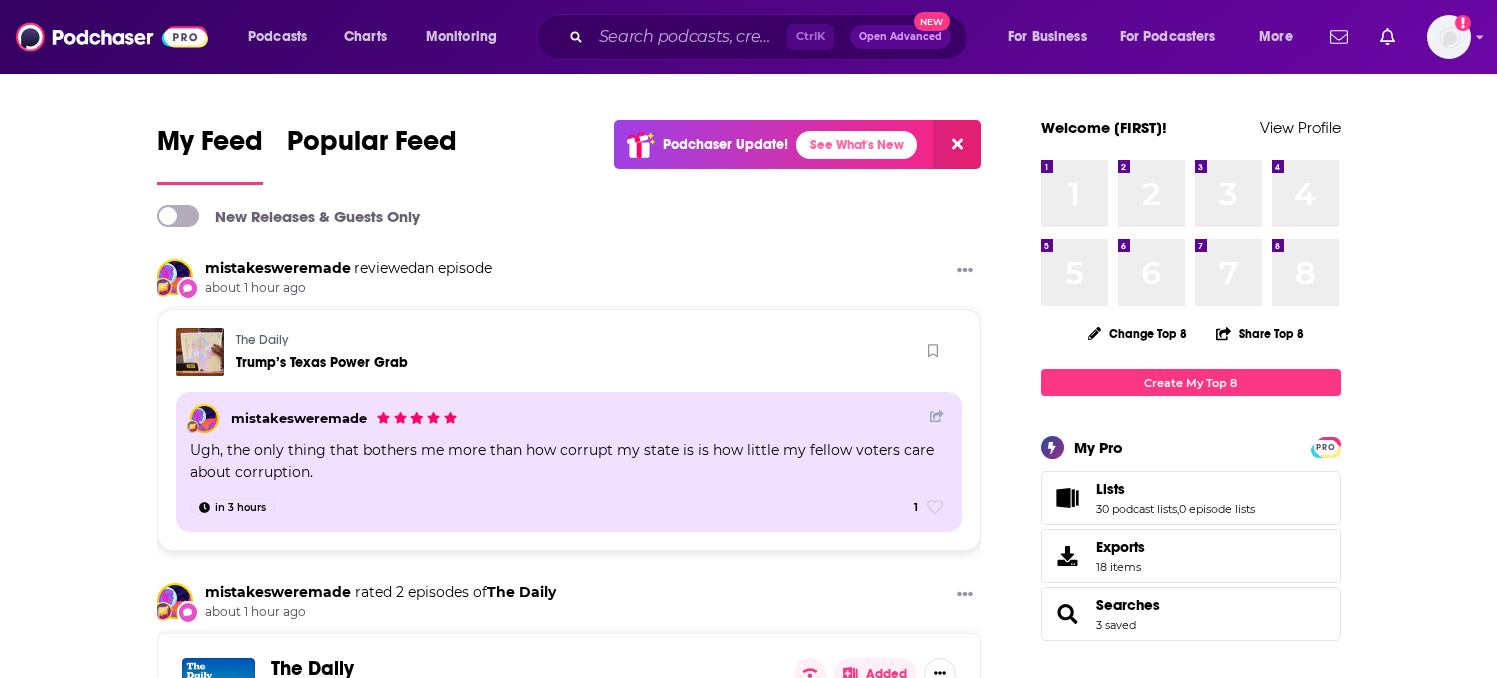 scroll, scrollTop: 0, scrollLeft: 0, axis: both 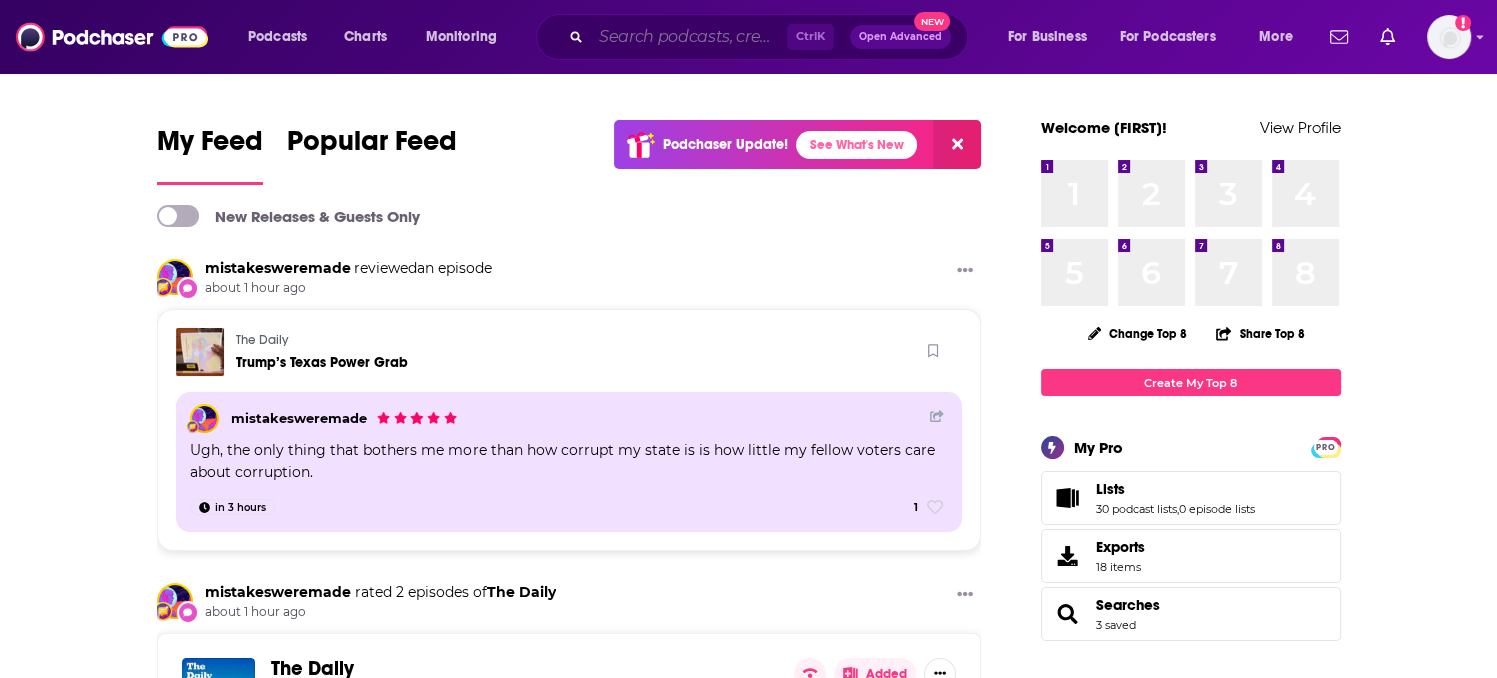 click at bounding box center [689, 37] 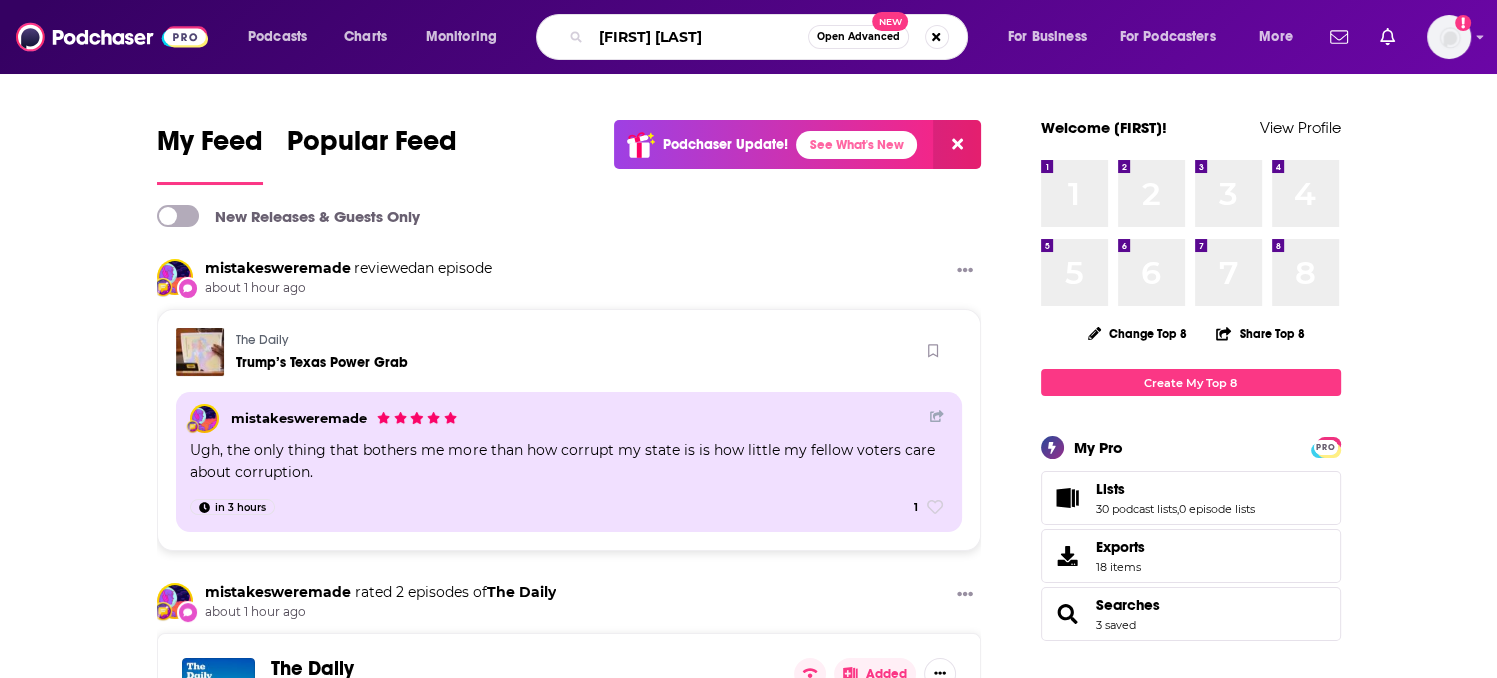 click on "[FIRST] [LAST]" at bounding box center [699, 37] 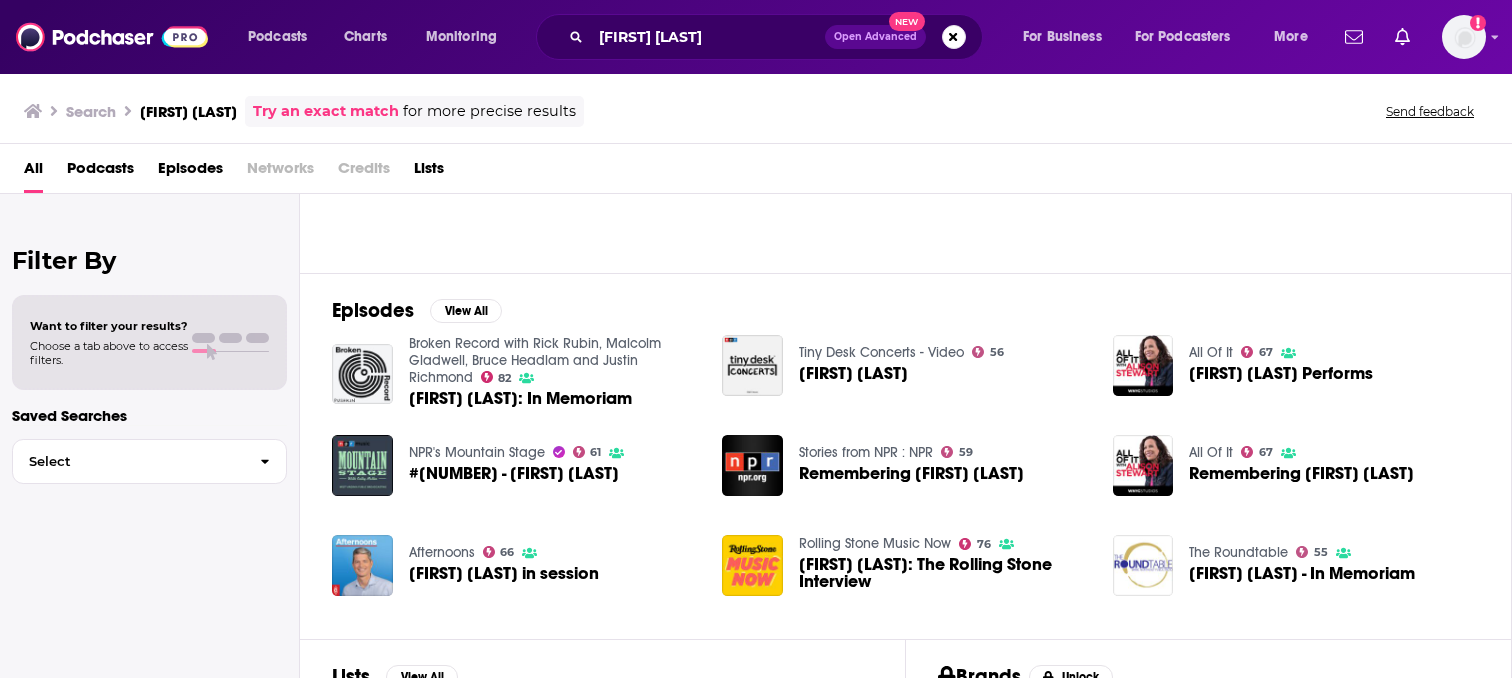 scroll, scrollTop: 300, scrollLeft: 0, axis: vertical 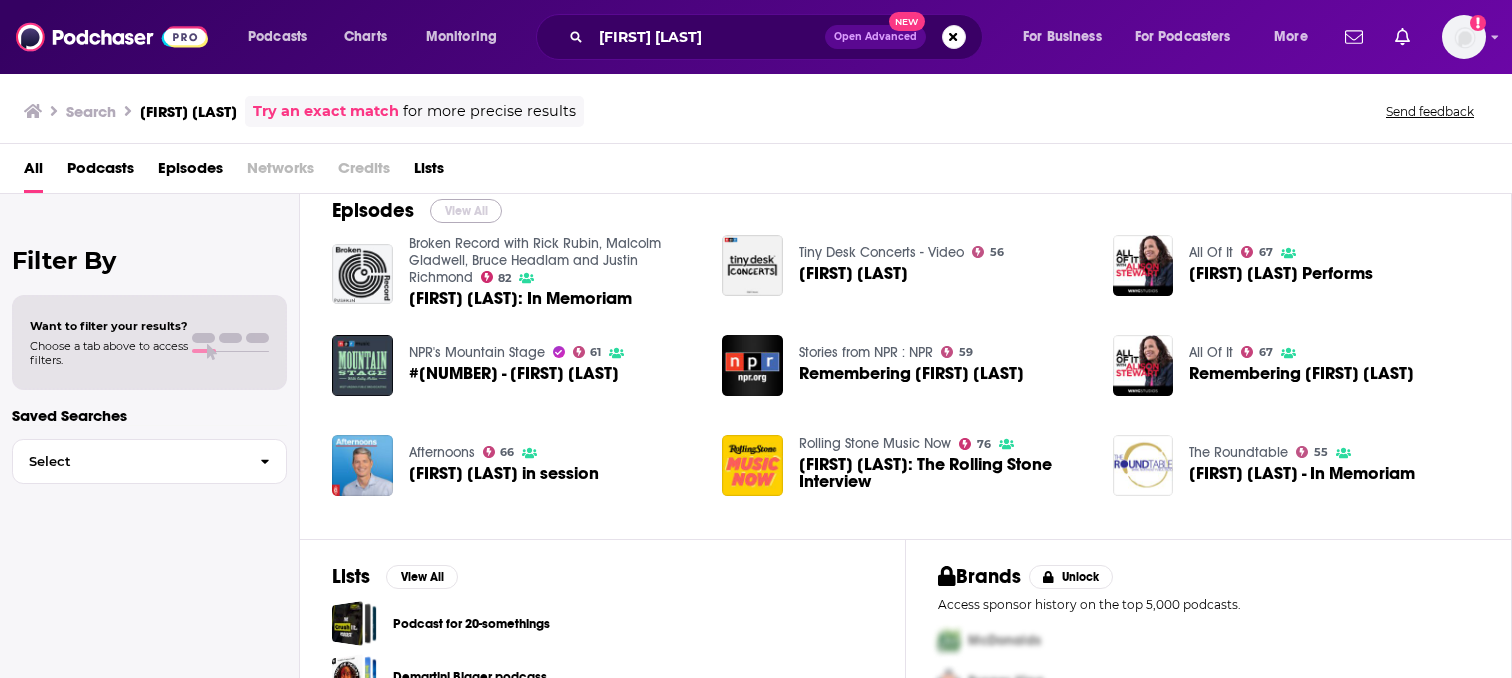 click on "View All" at bounding box center [466, 211] 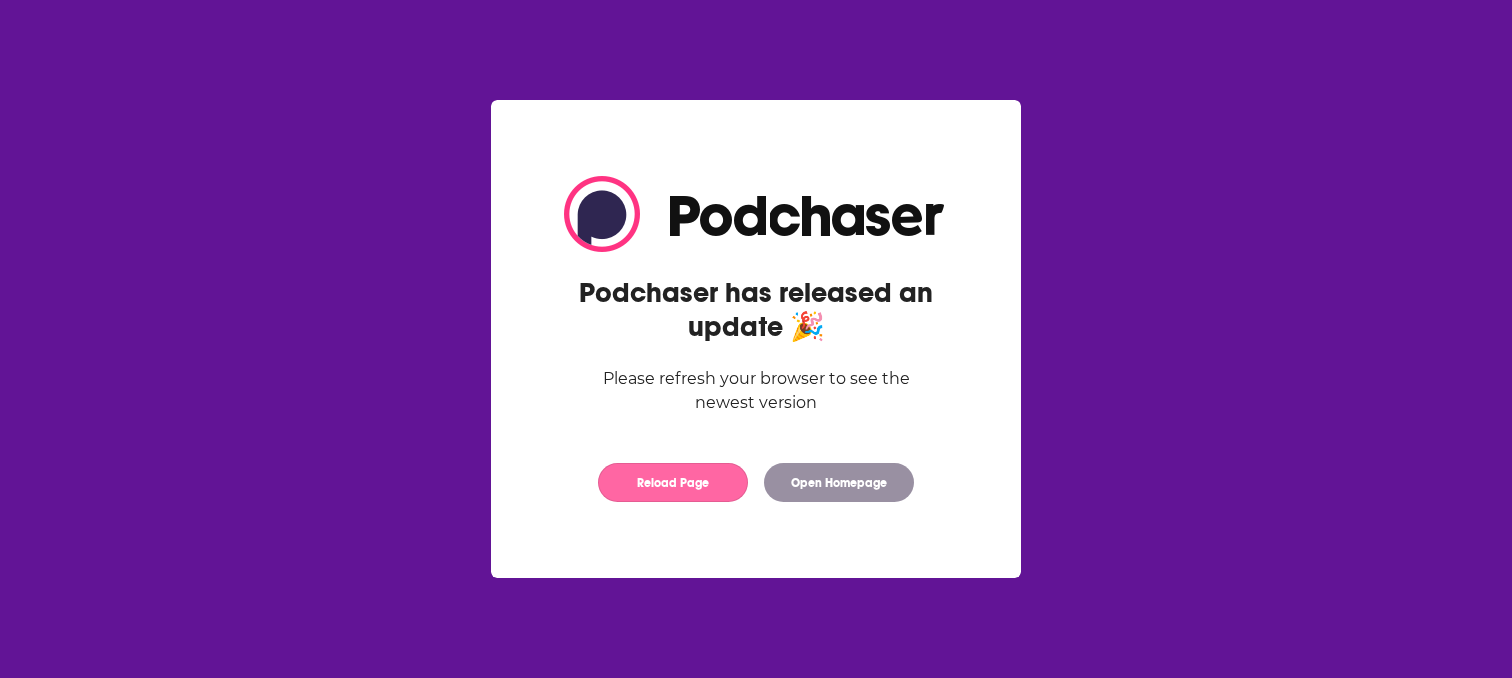 click on "Reload Page" at bounding box center (673, 482) 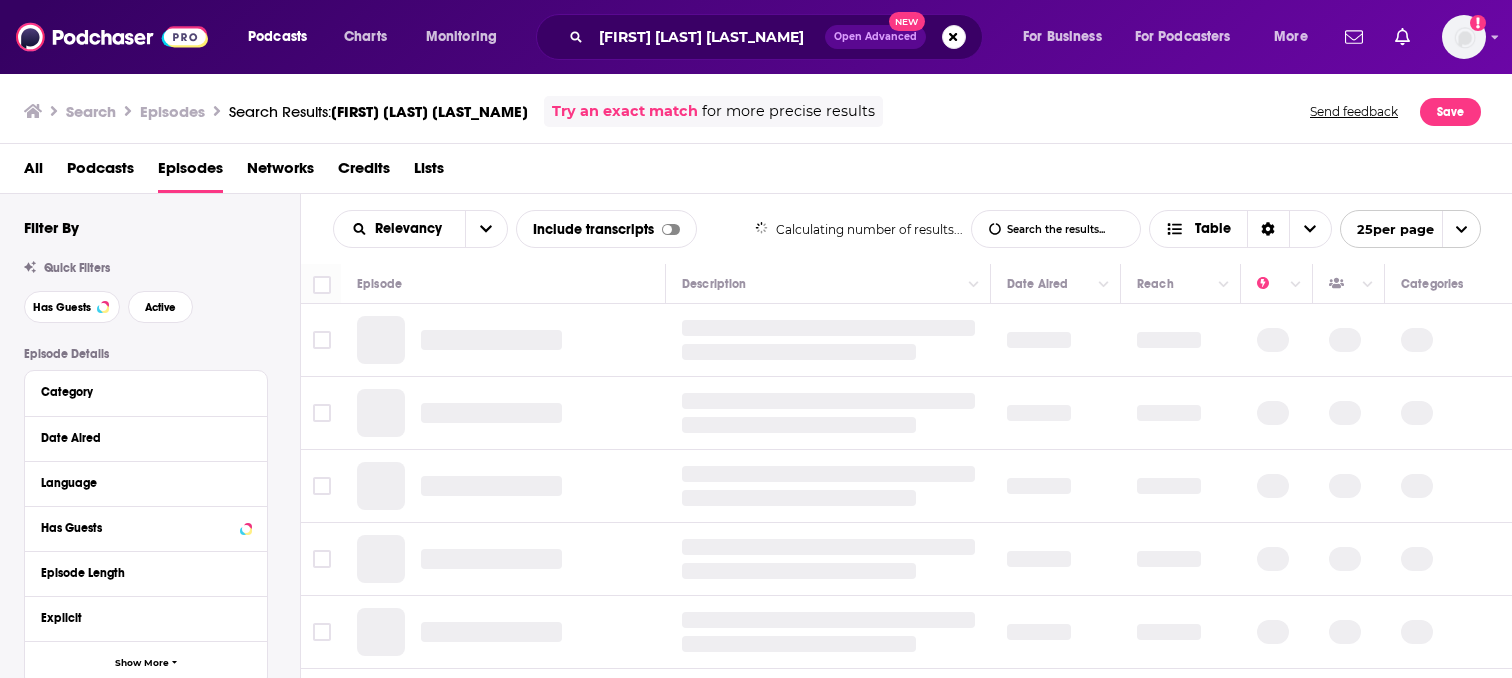 scroll, scrollTop: 0, scrollLeft: 0, axis: both 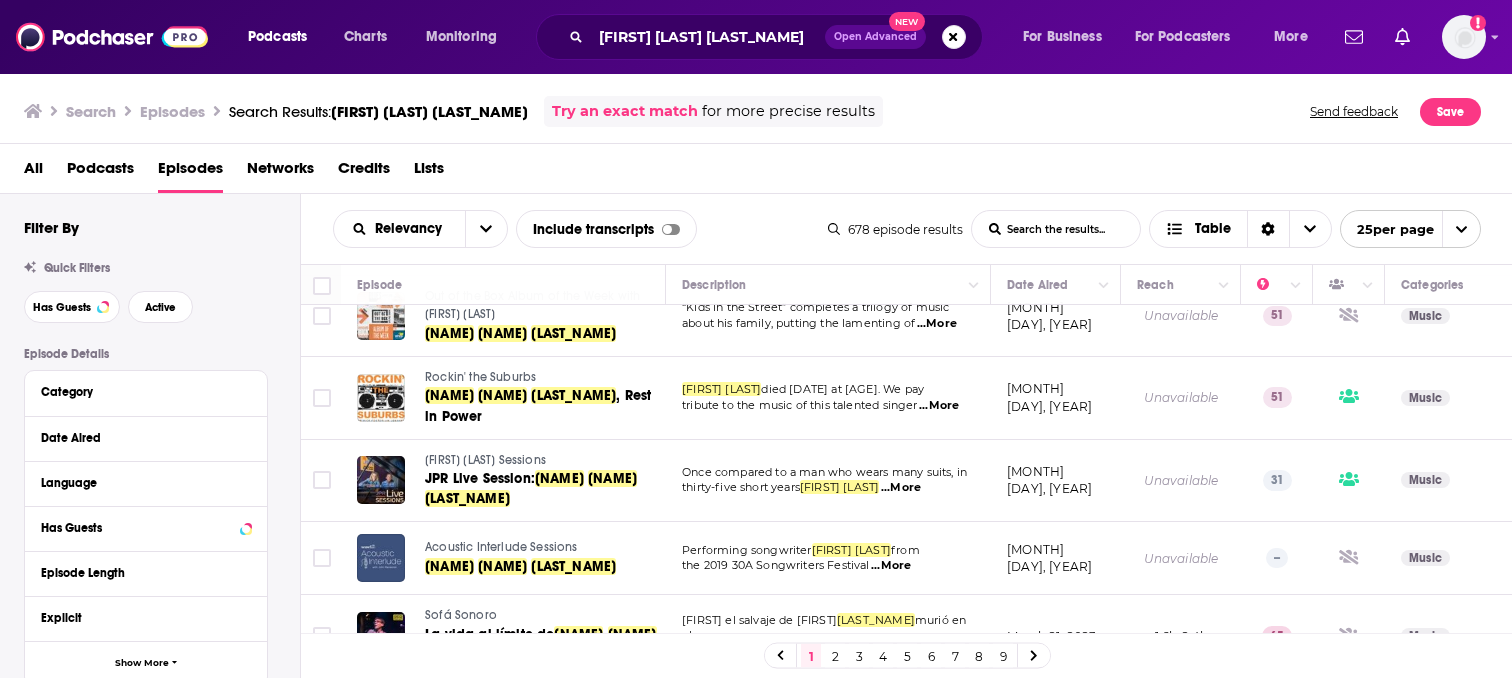 click on "2" at bounding box center [835, 656] 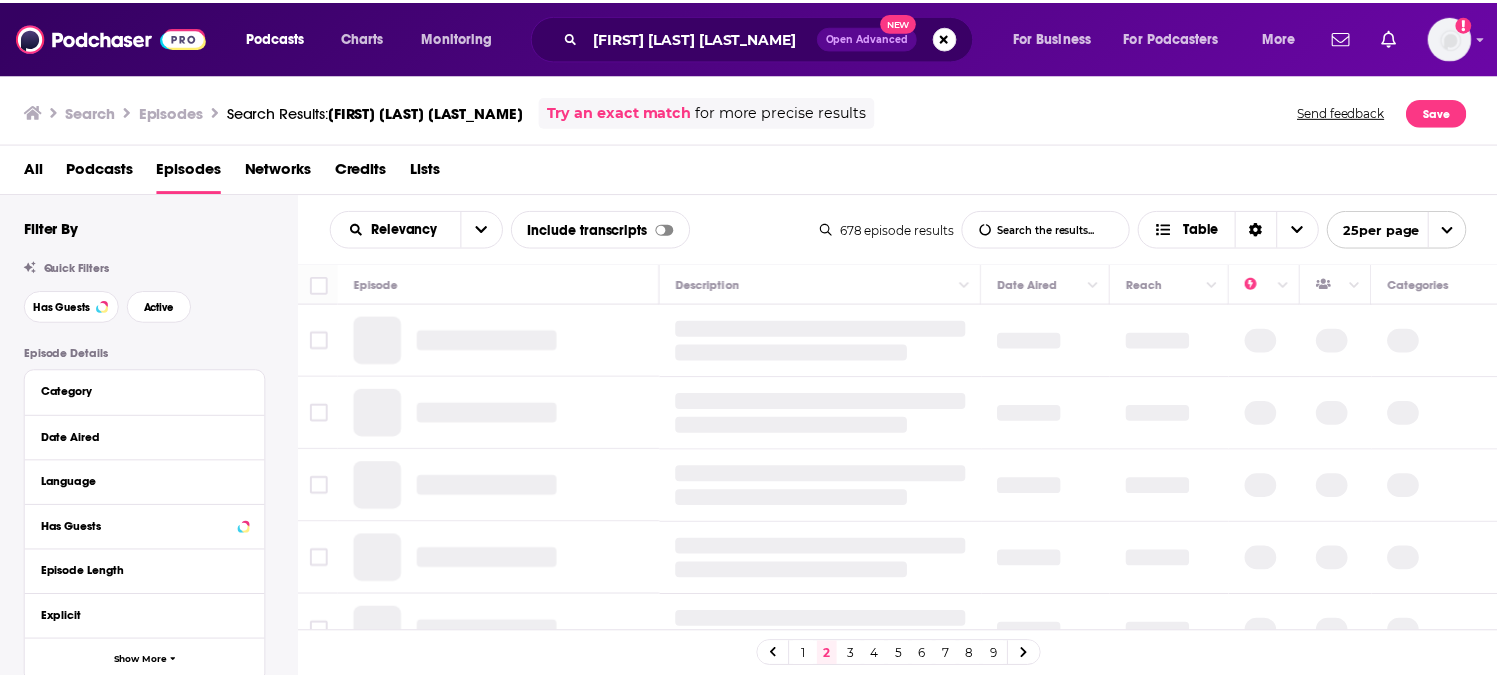 scroll, scrollTop: 0, scrollLeft: 0, axis: both 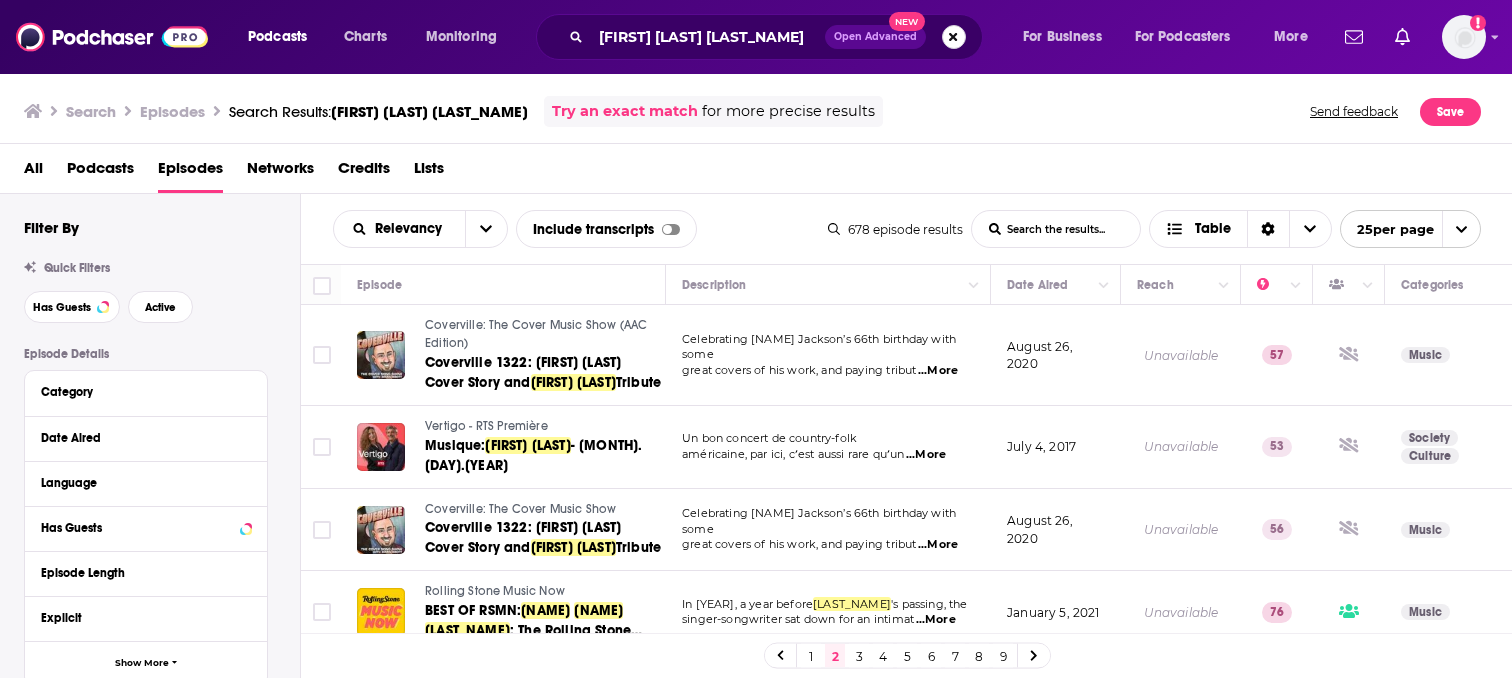 click at bounding box center [954, 37] 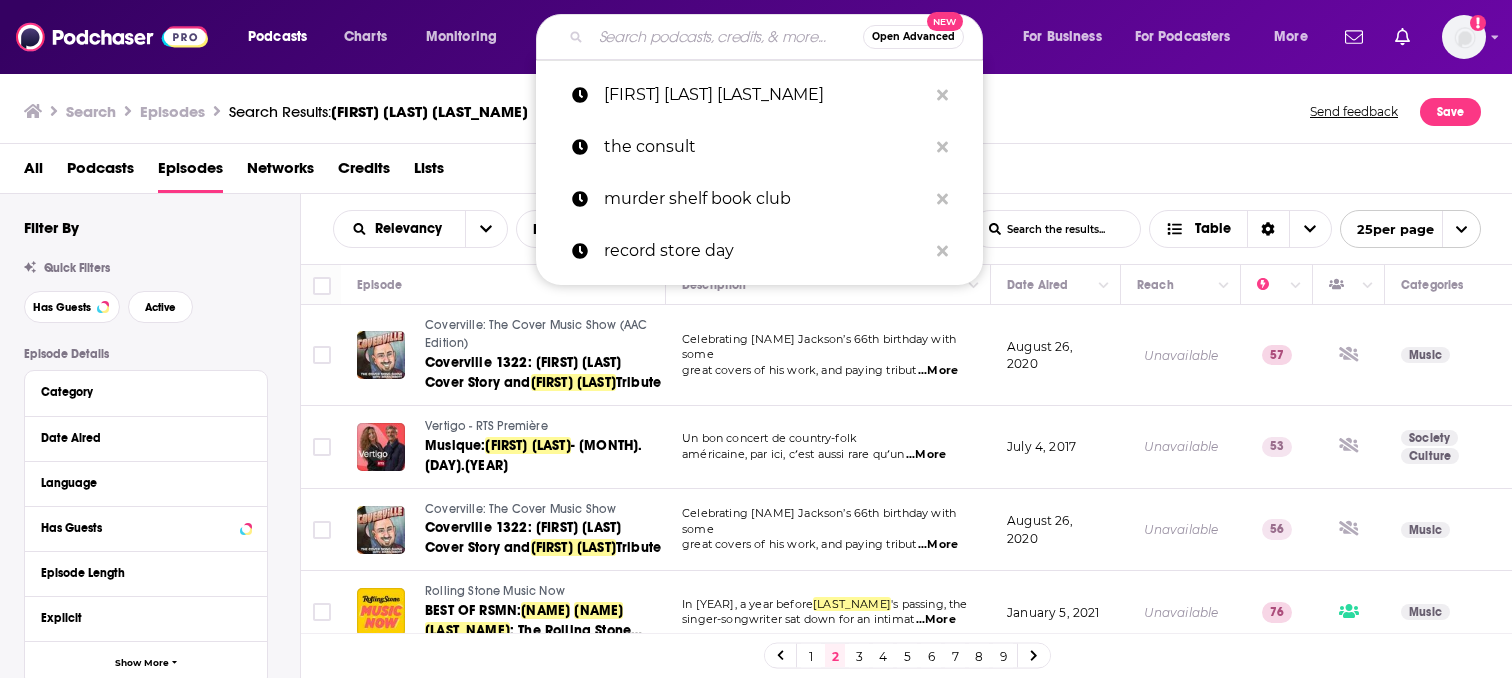 paste on "country-Americana" 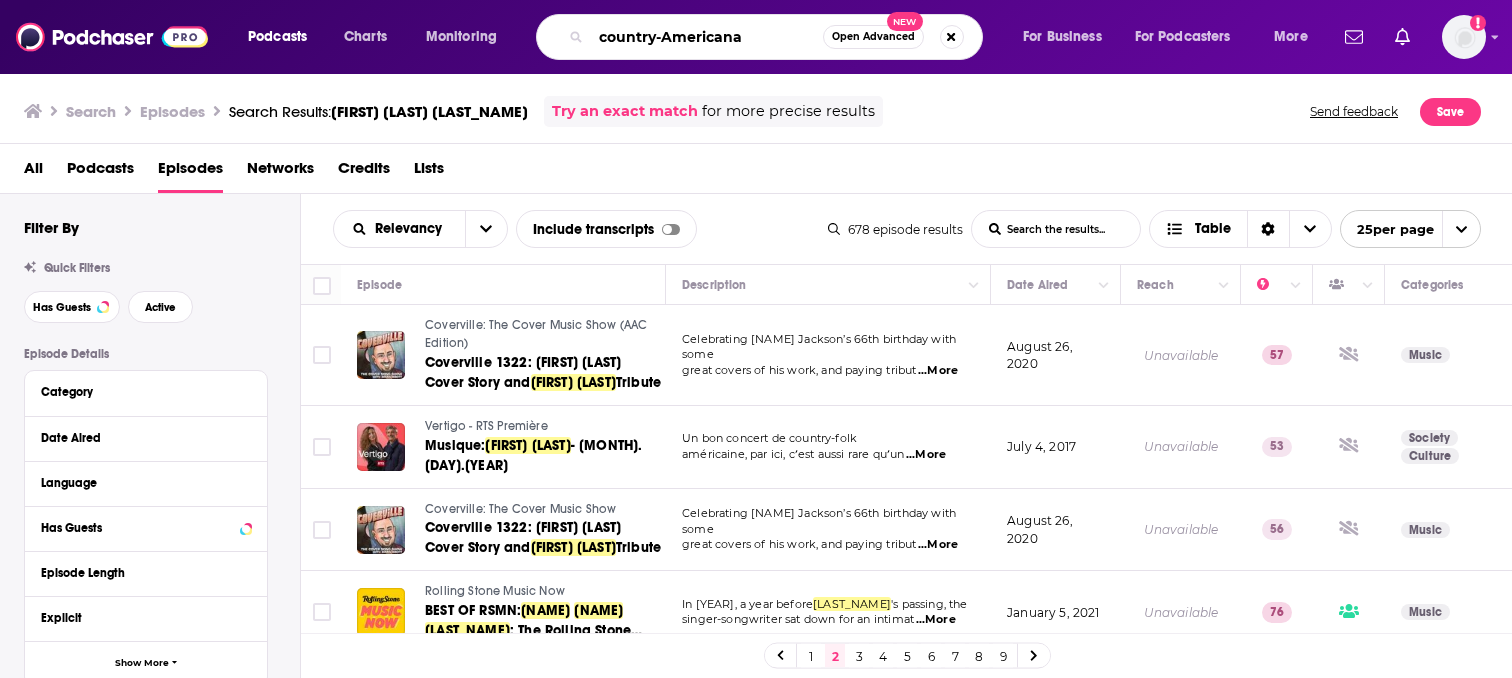 type on "country-Americana" 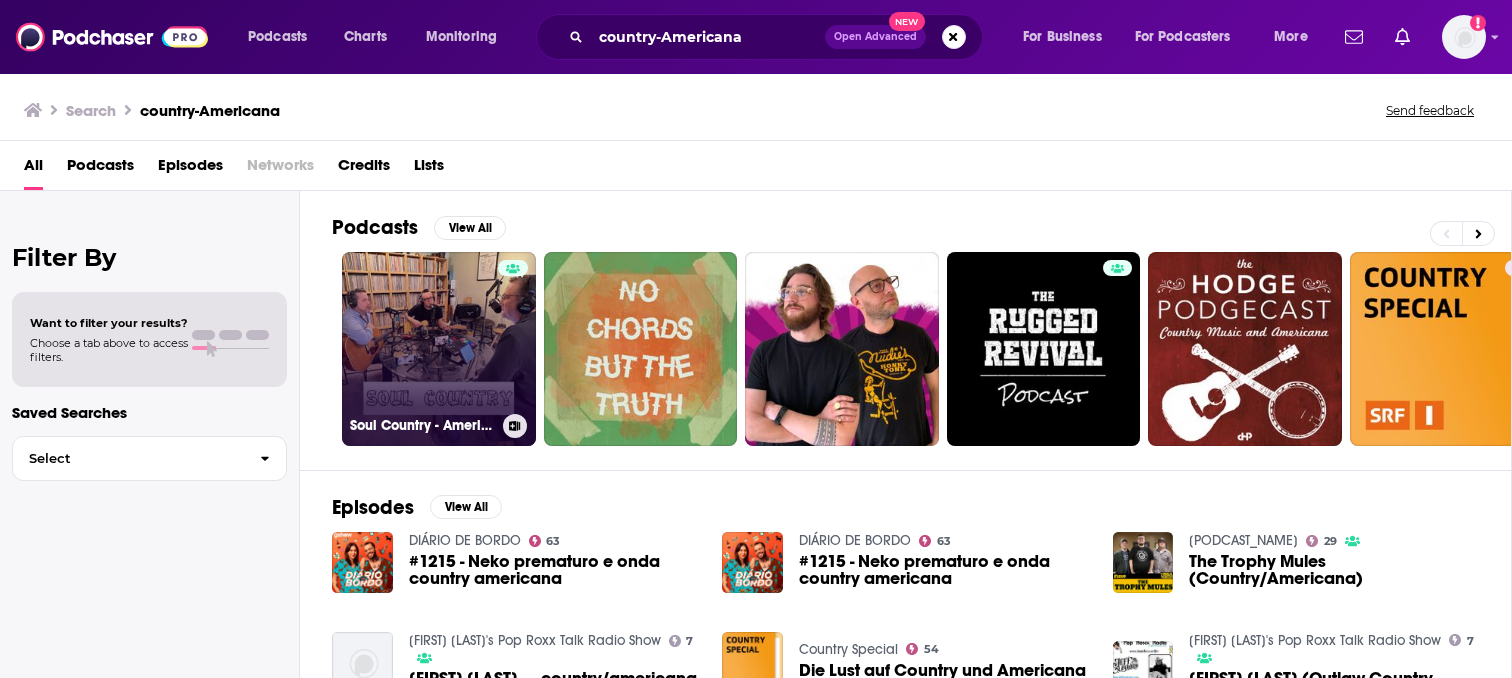 click on "Soul Country - Americana with a Groove" at bounding box center (439, 349) 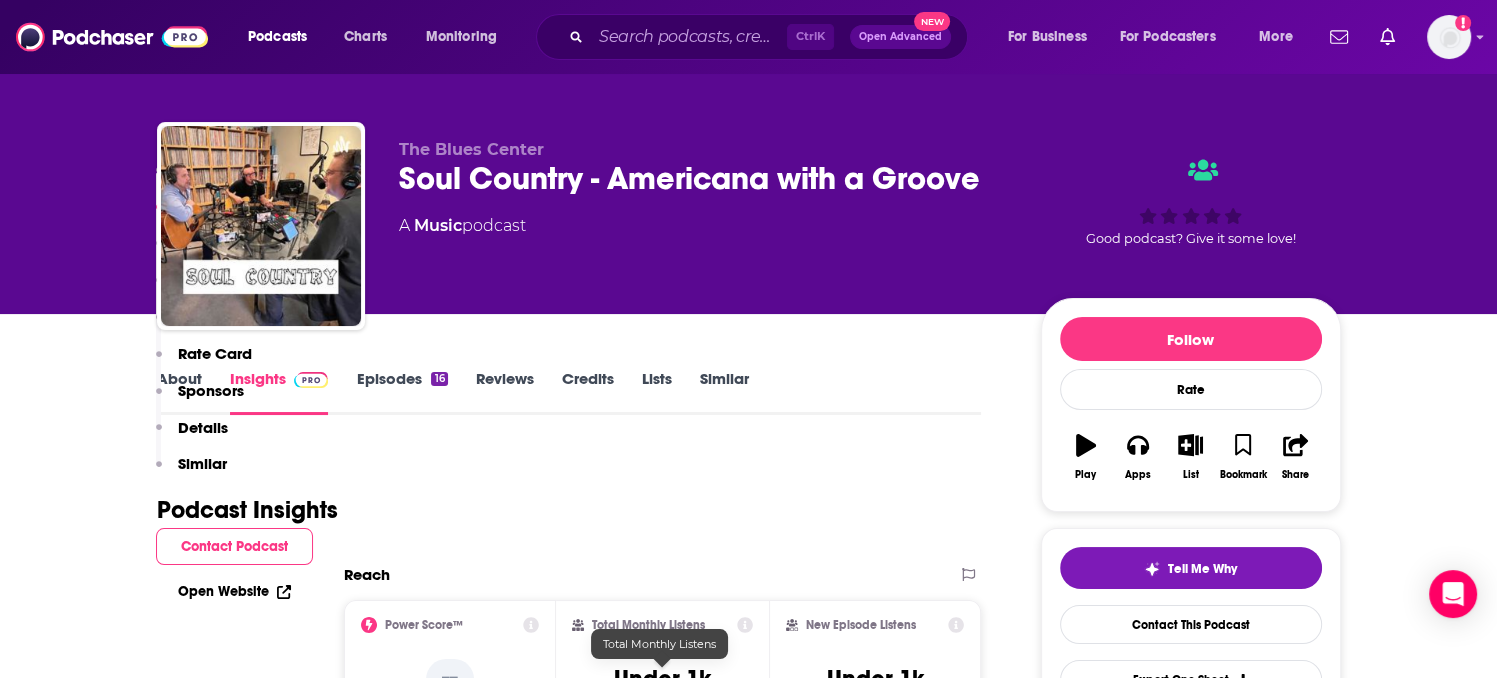 scroll, scrollTop: 0, scrollLeft: 0, axis: both 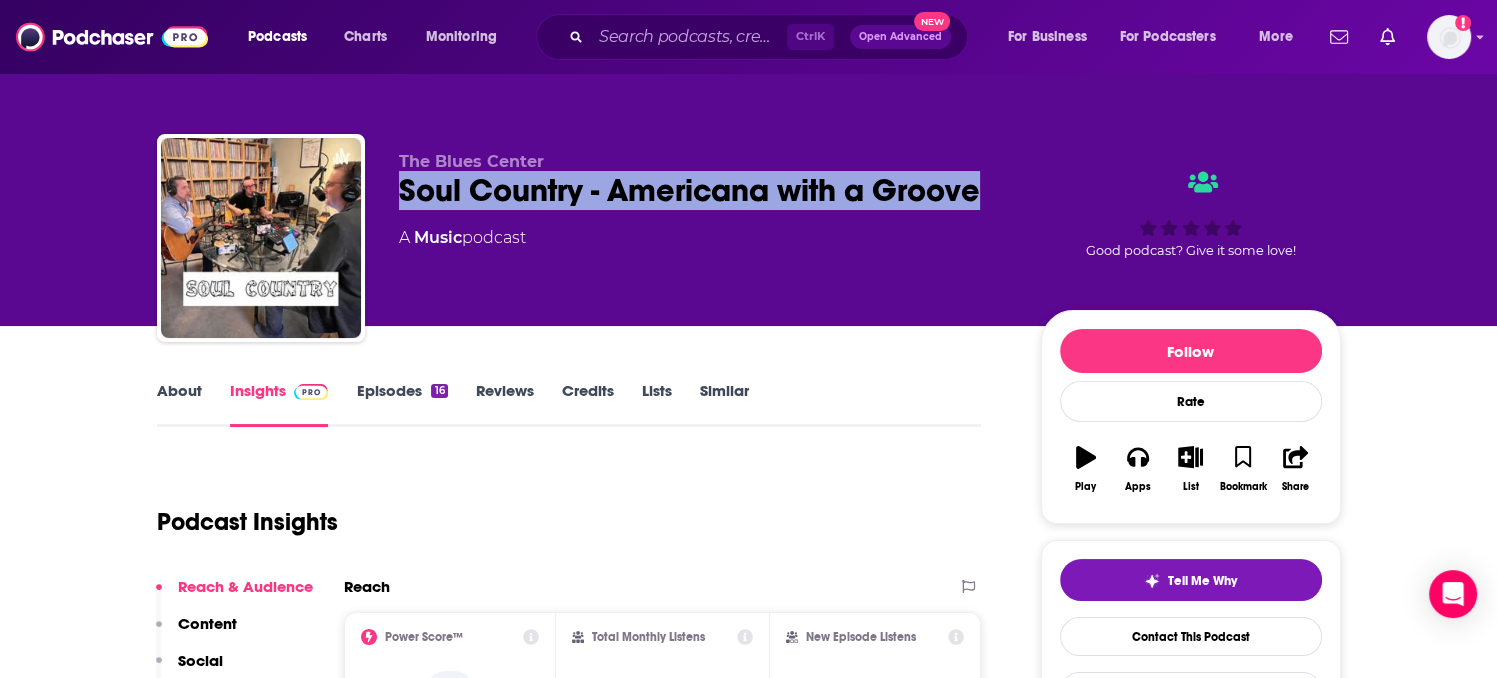 drag, startPoint x: 397, startPoint y: 192, endPoint x: 977, endPoint y: 197, distance: 580.02155 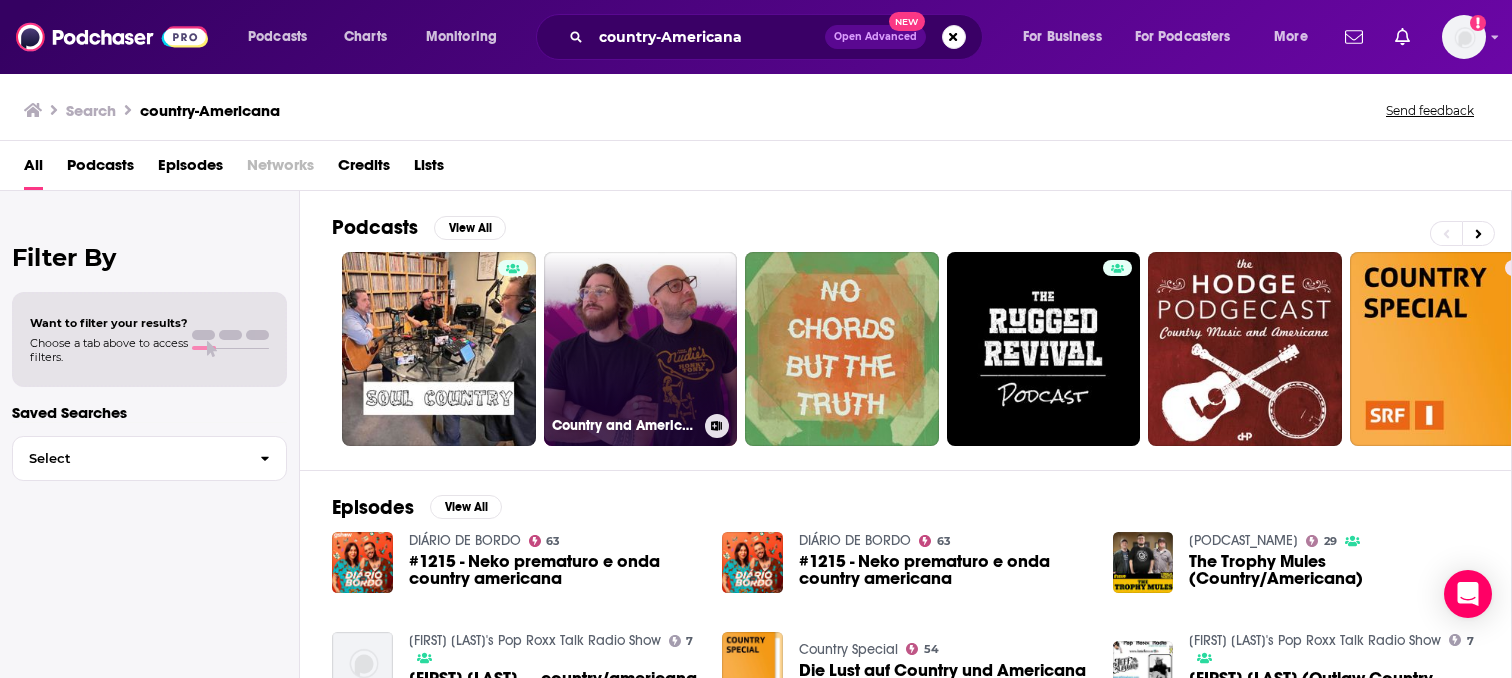 click on "Country and Americana Mixtape" at bounding box center (641, 349) 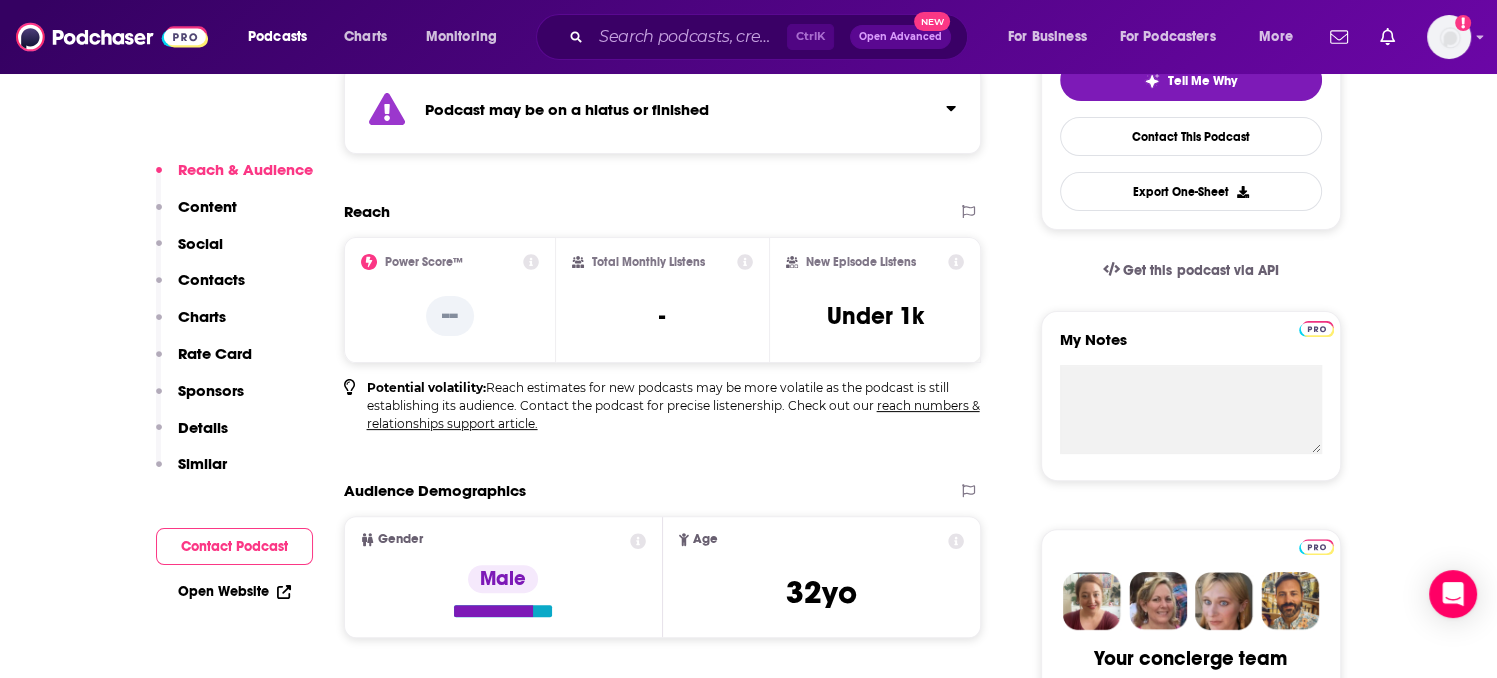 scroll, scrollTop: 100, scrollLeft: 0, axis: vertical 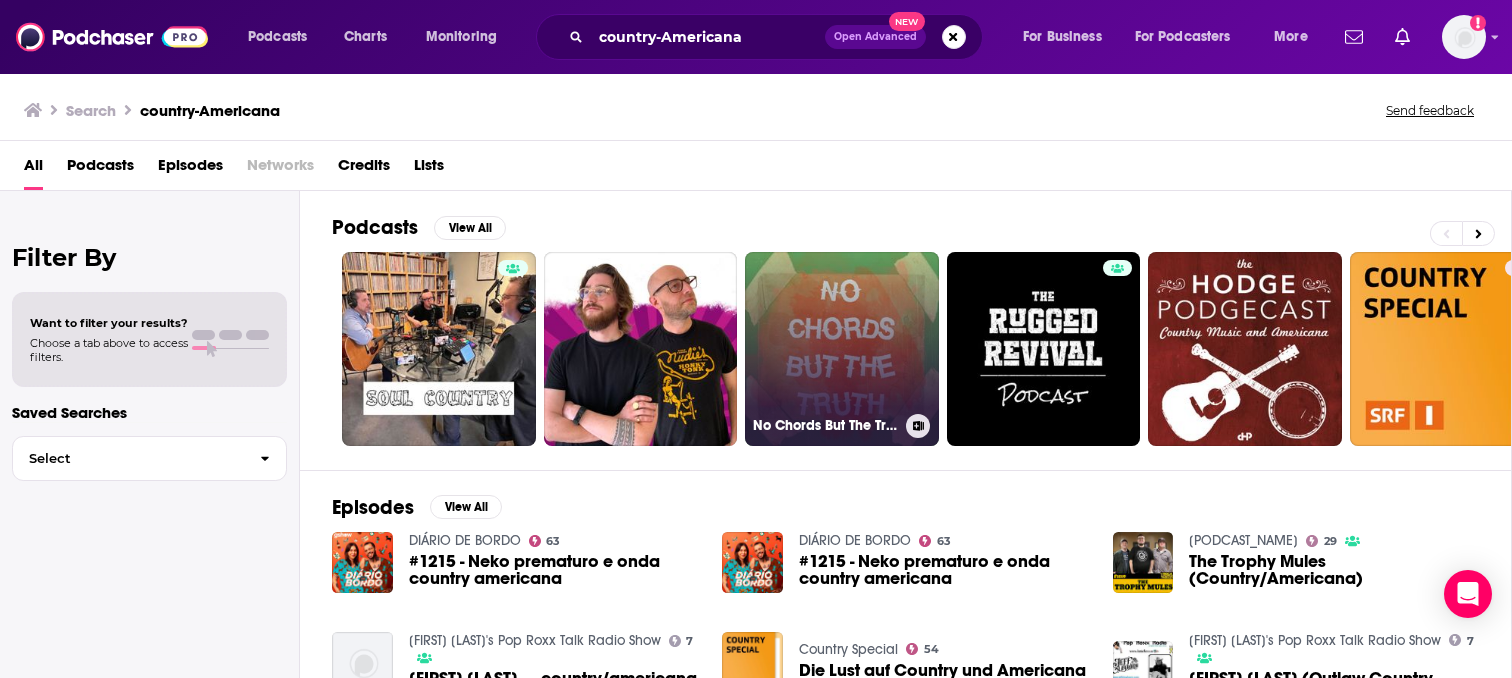 click on "No Chords But The Truth | British Country & Americana Music" at bounding box center [842, 349] 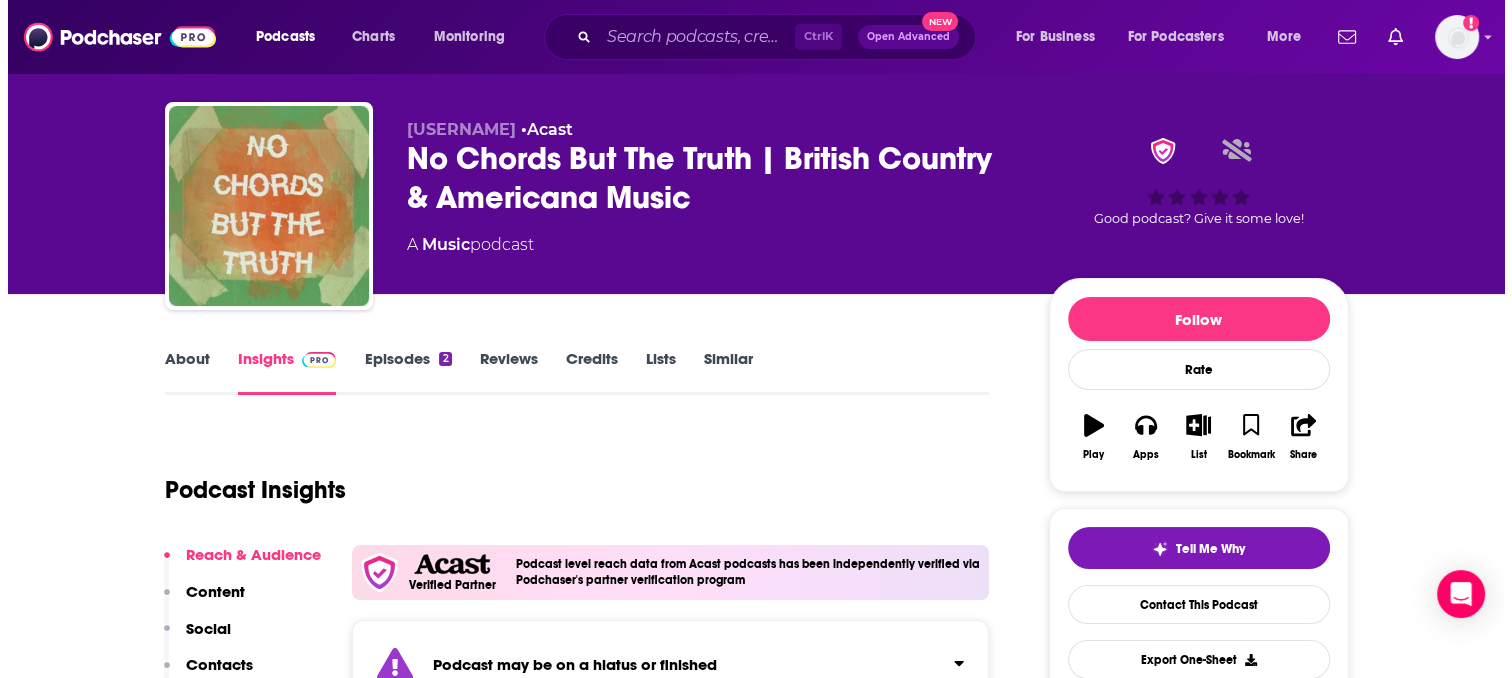 scroll, scrollTop: 0, scrollLeft: 0, axis: both 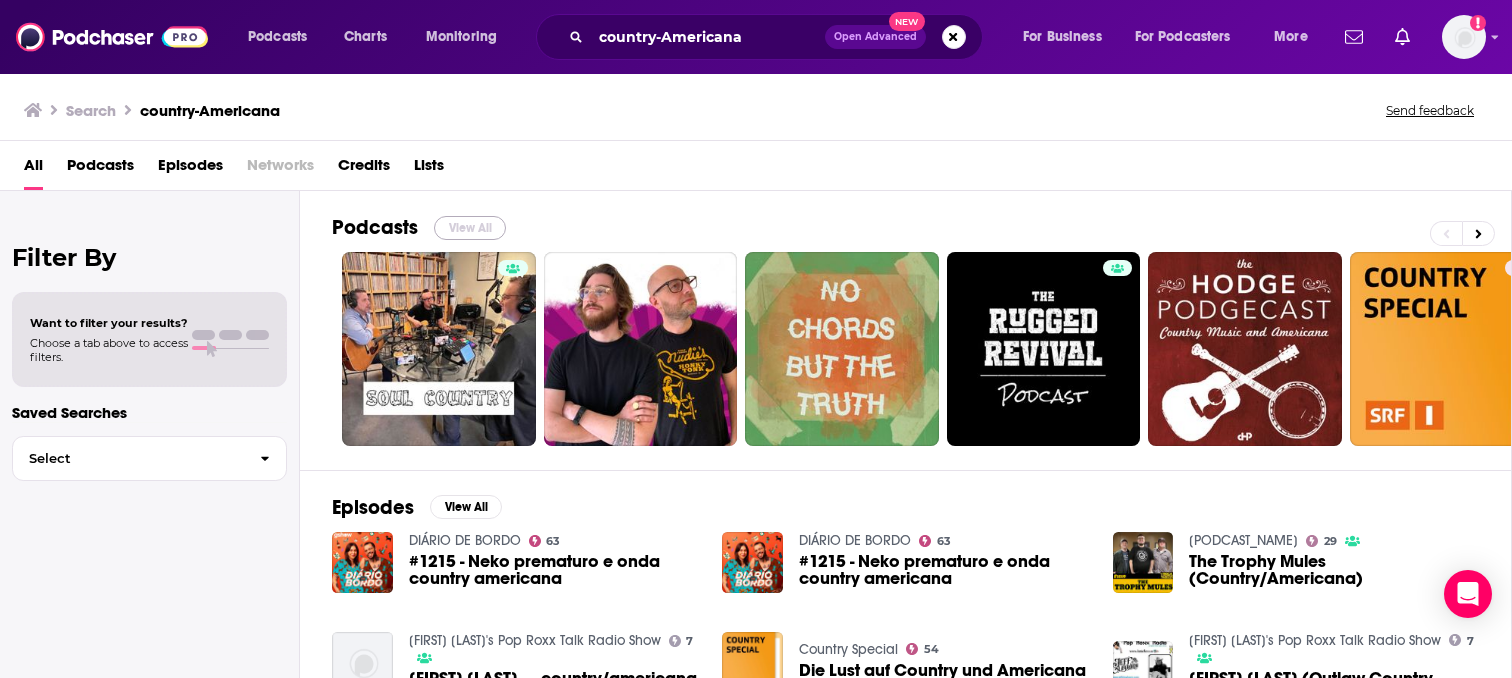 click on "View All" at bounding box center (470, 228) 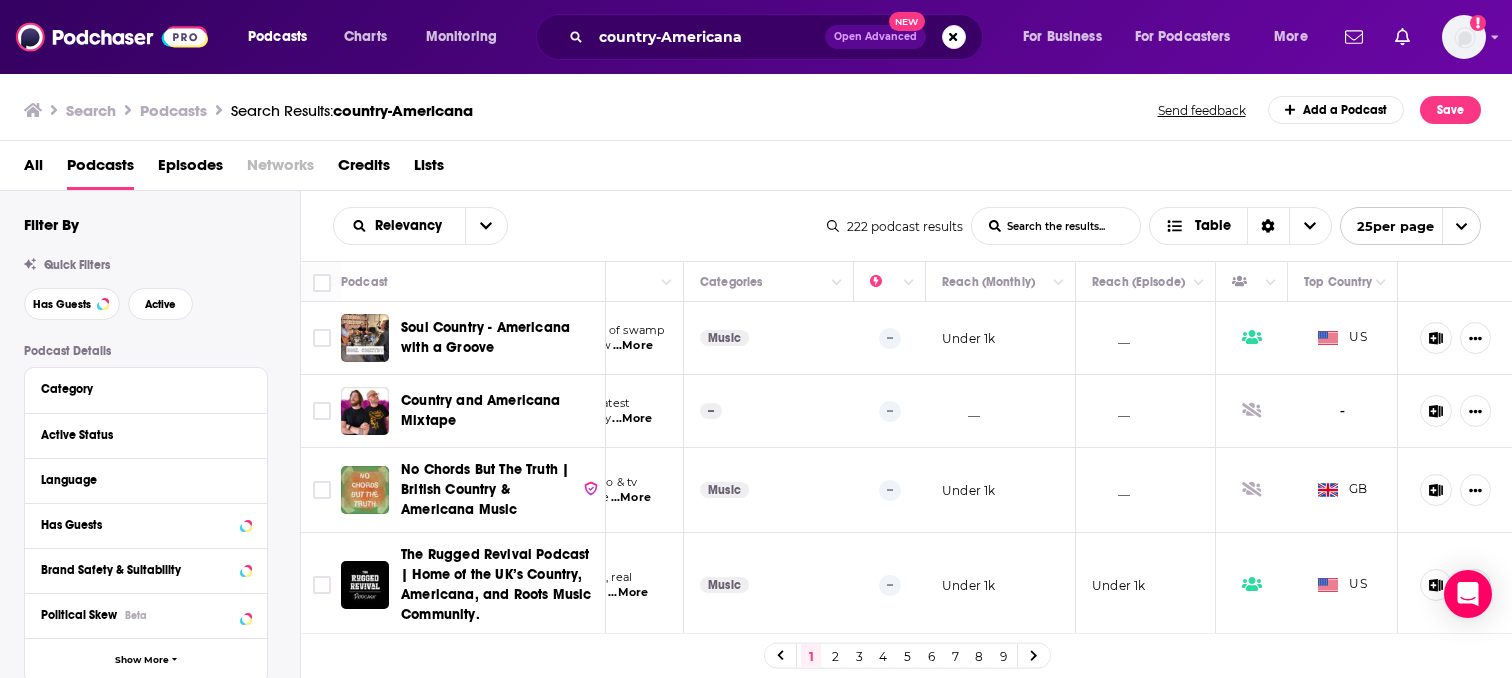 scroll, scrollTop: 0, scrollLeft: 0, axis: both 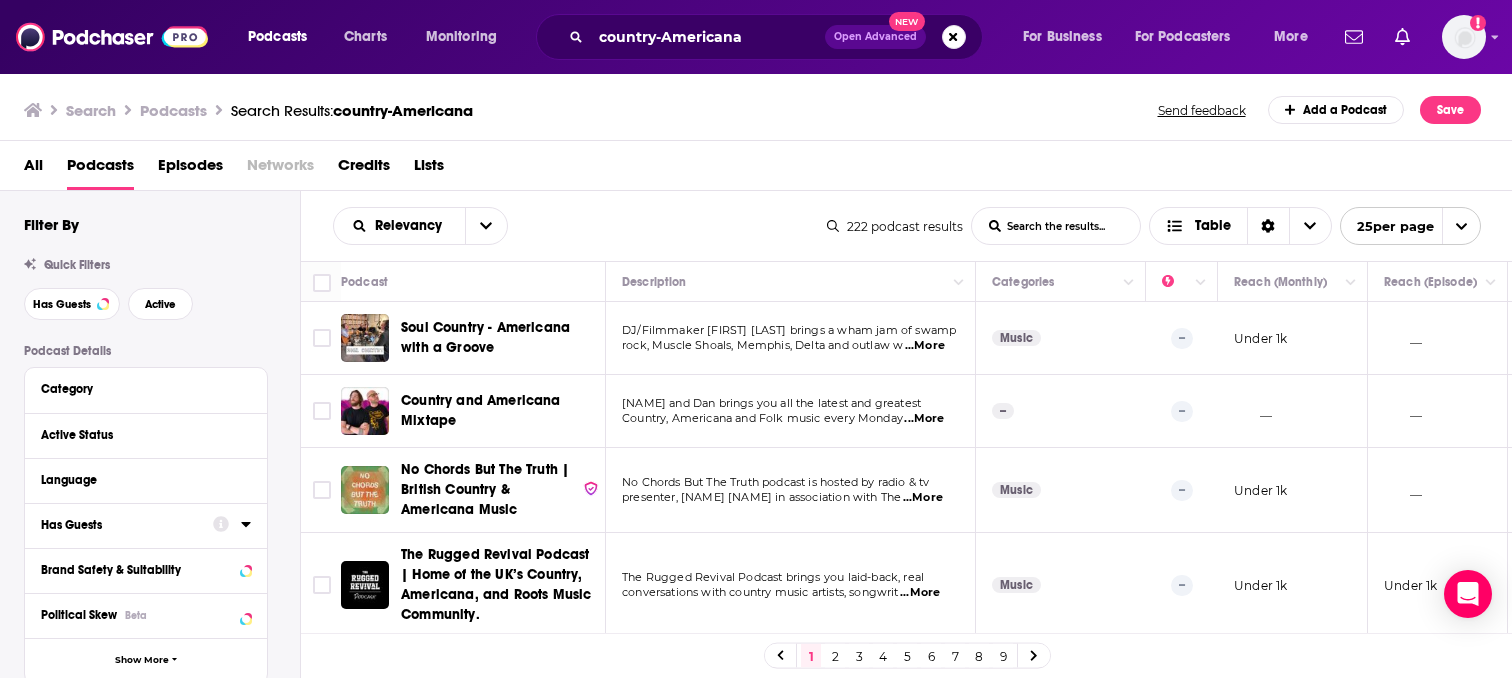 click on "Has Guests" at bounding box center (120, 525) 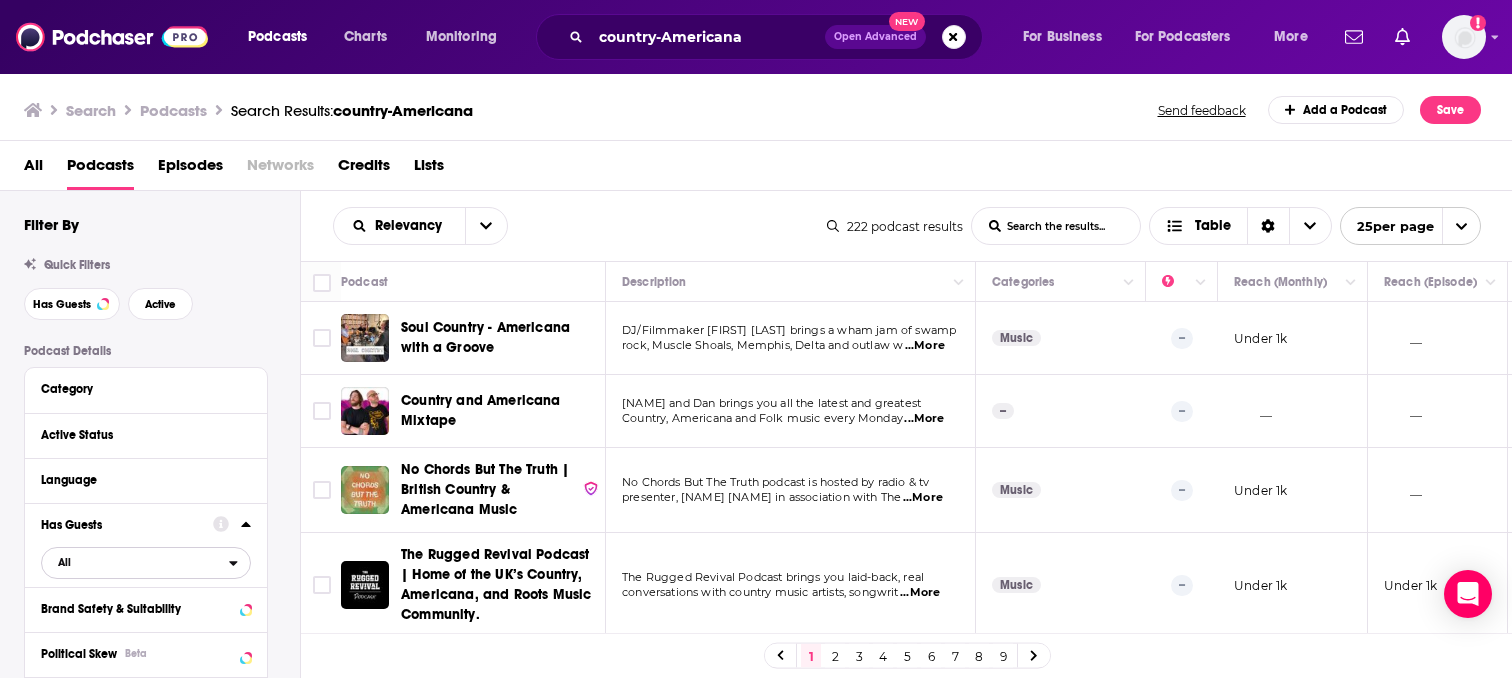 click 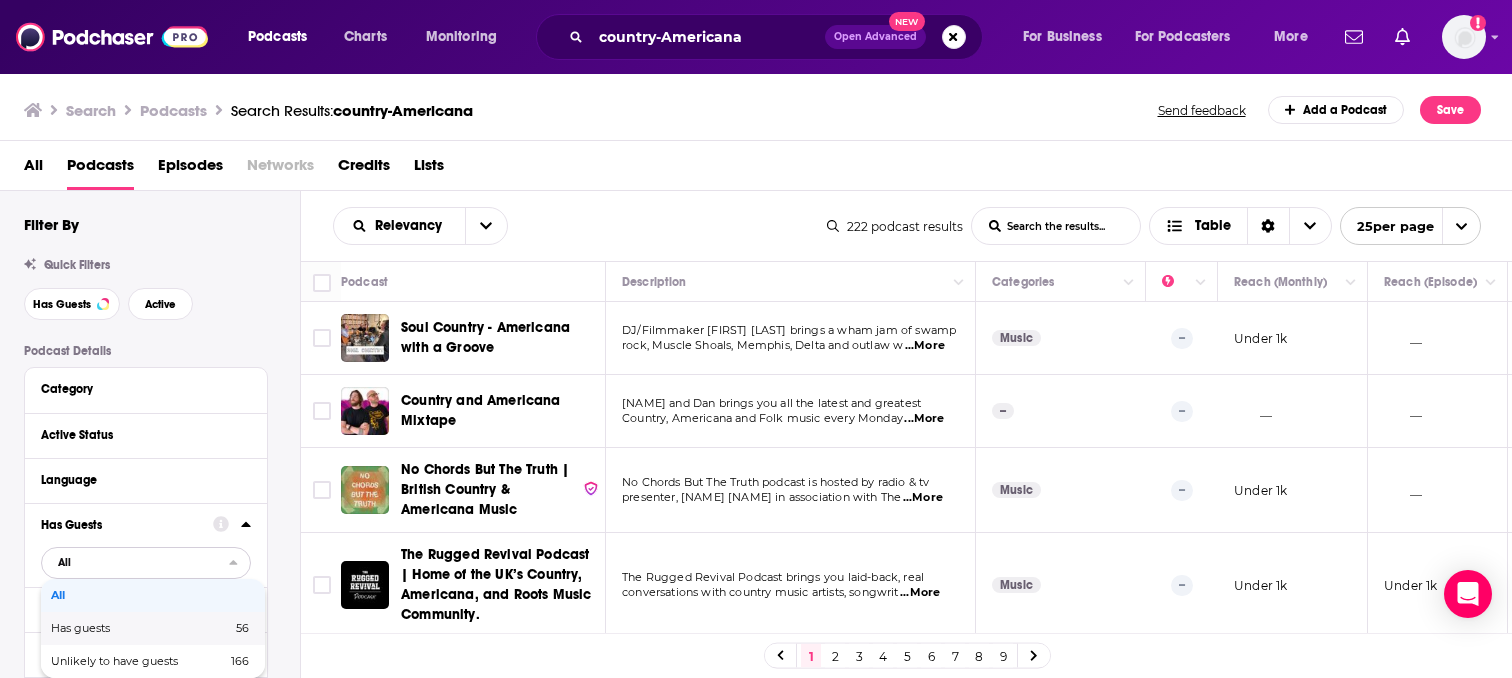 click on "Has guests" at bounding box center [111, 628] 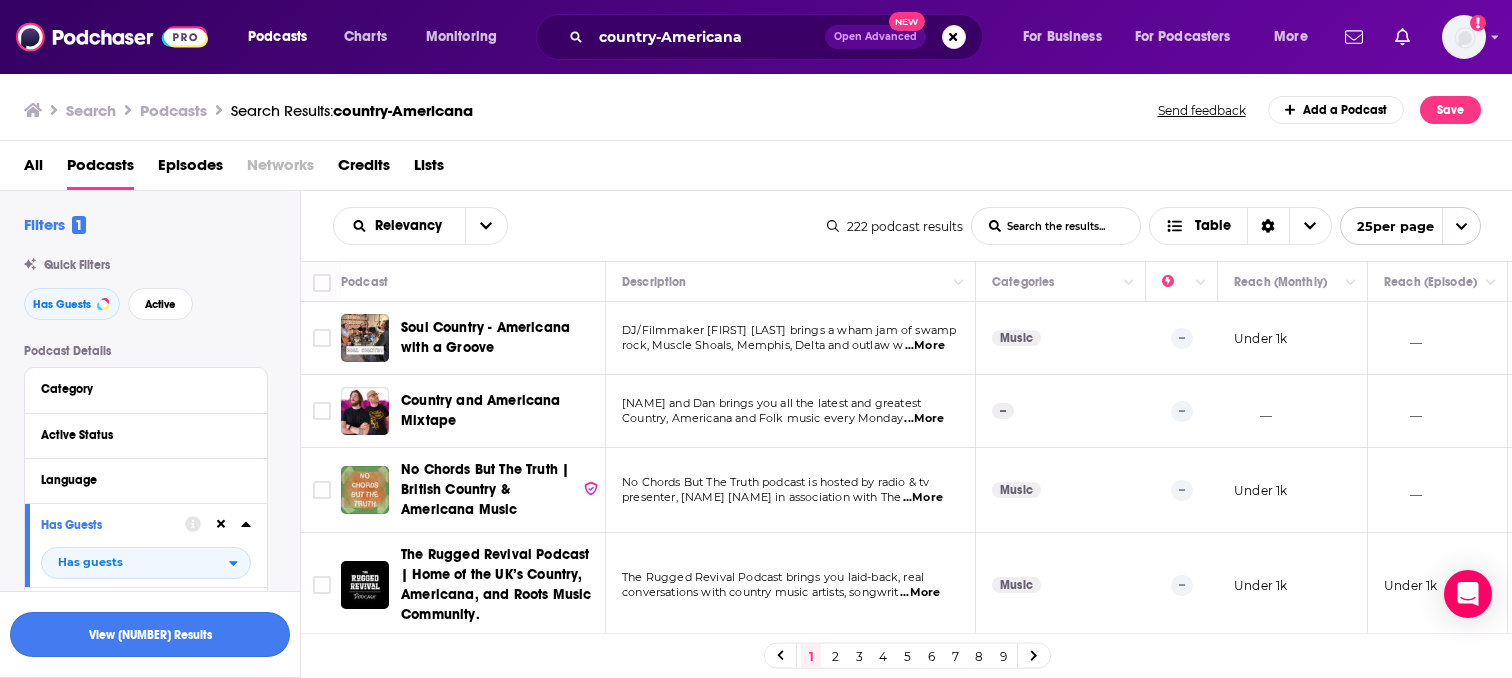 click on "View [NUMBER] Results" at bounding box center (150, 634) 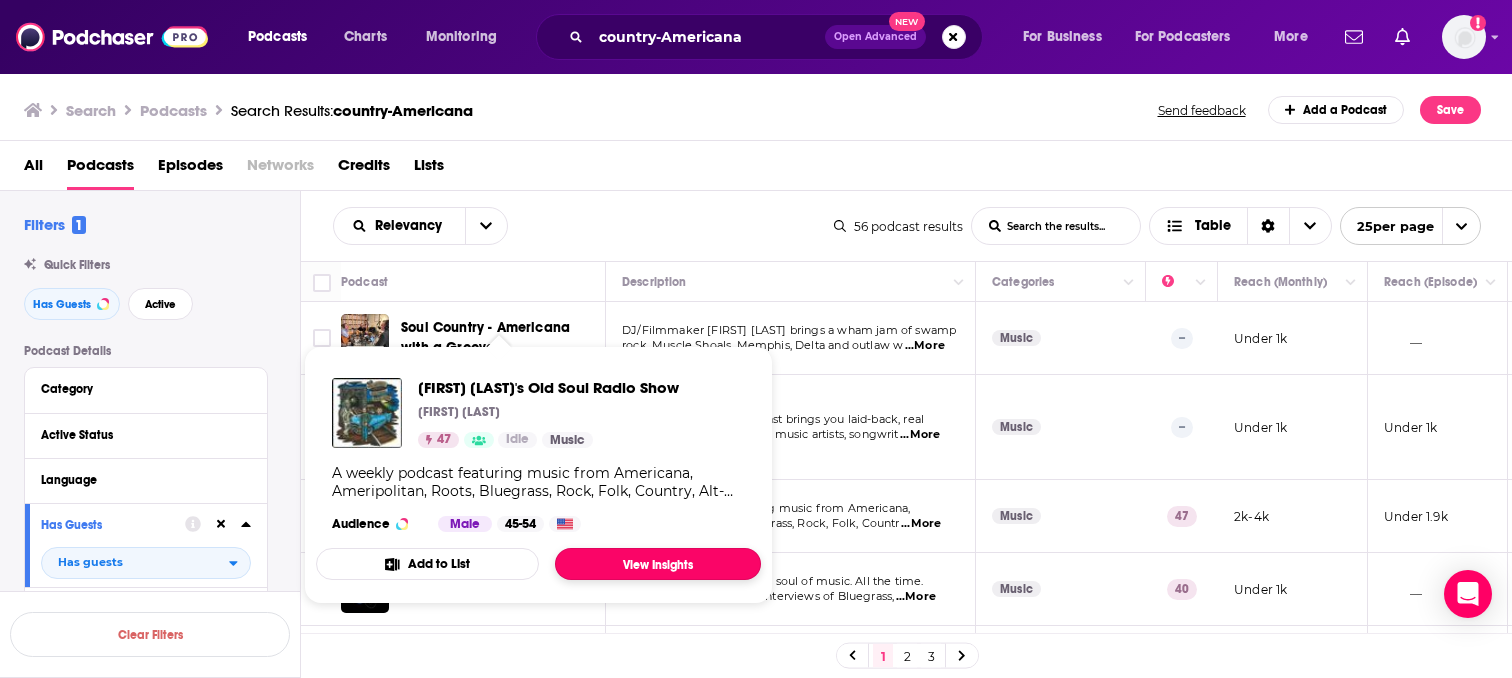 click on "View Insights" at bounding box center [658, 564] 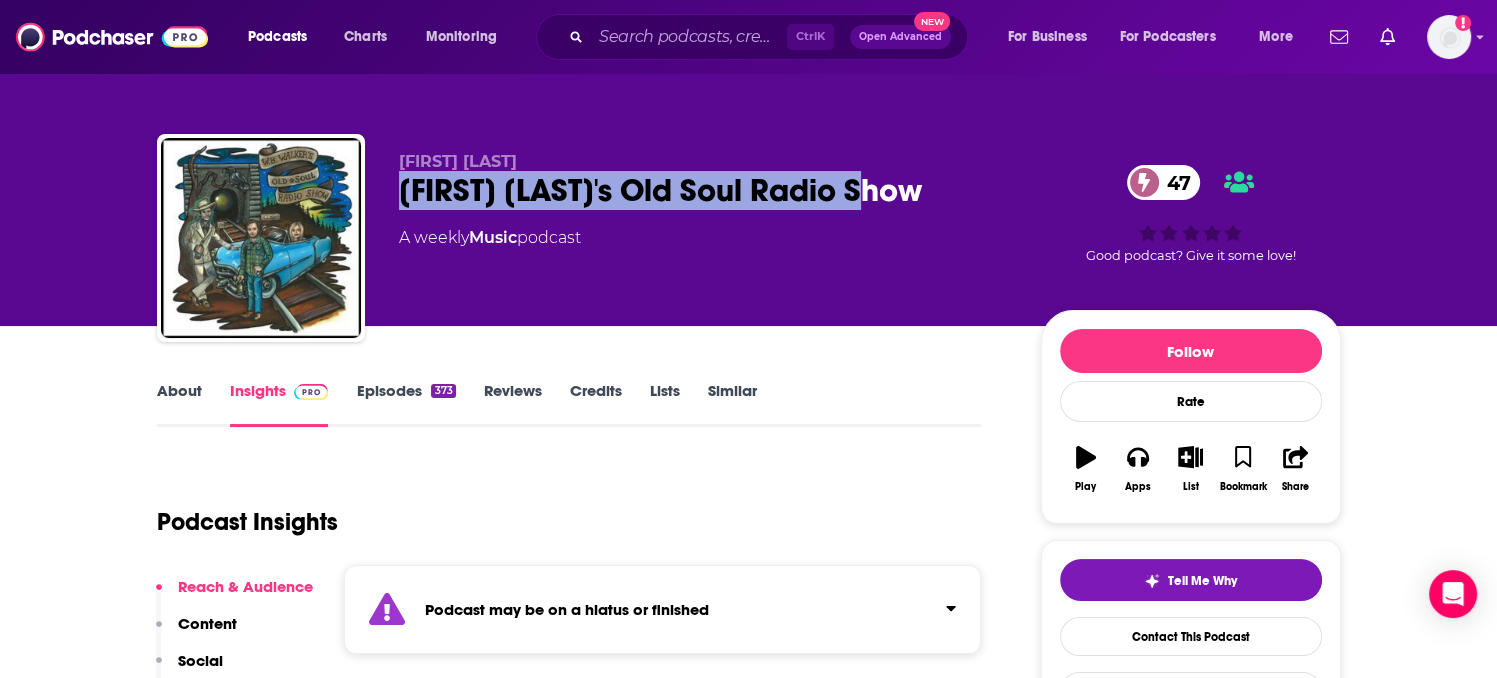 drag, startPoint x: 903, startPoint y: 187, endPoint x: 410, endPoint y: 205, distance: 493.3285 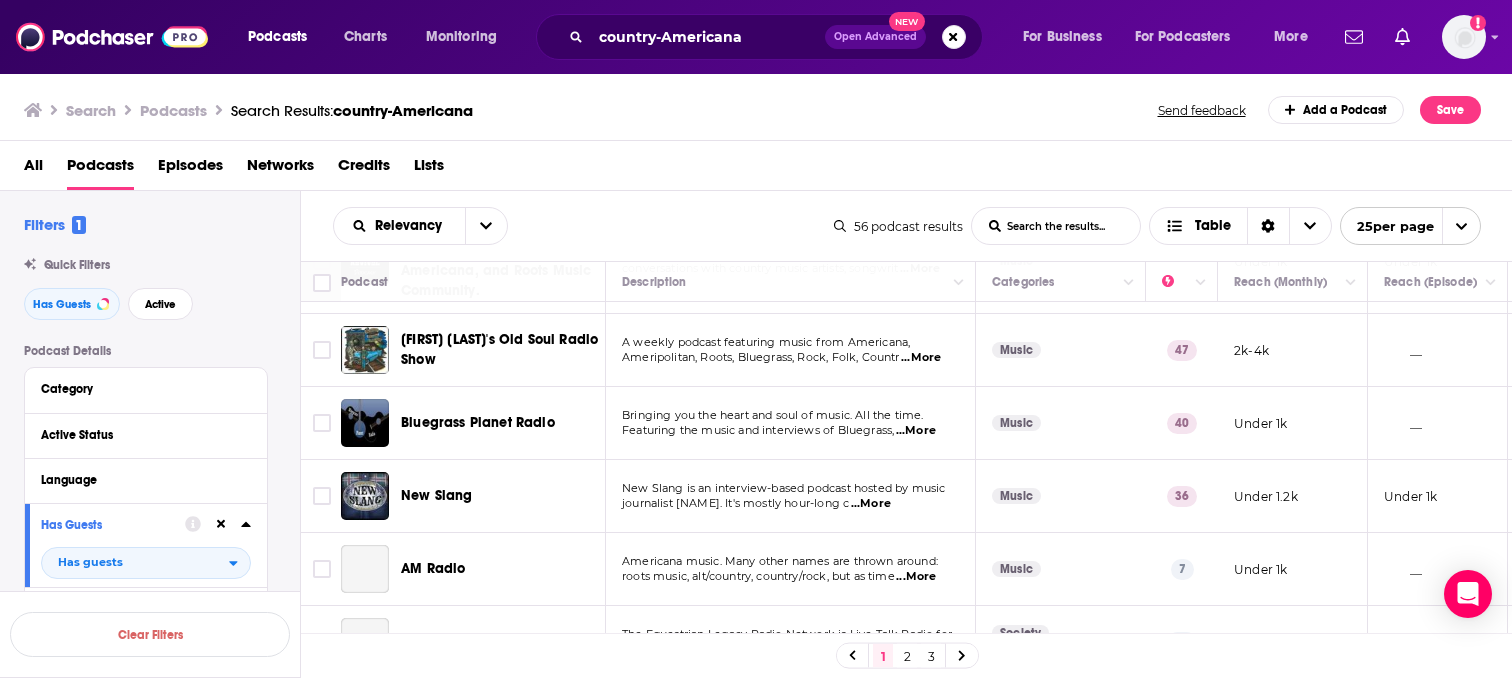 scroll, scrollTop: 200, scrollLeft: 0, axis: vertical 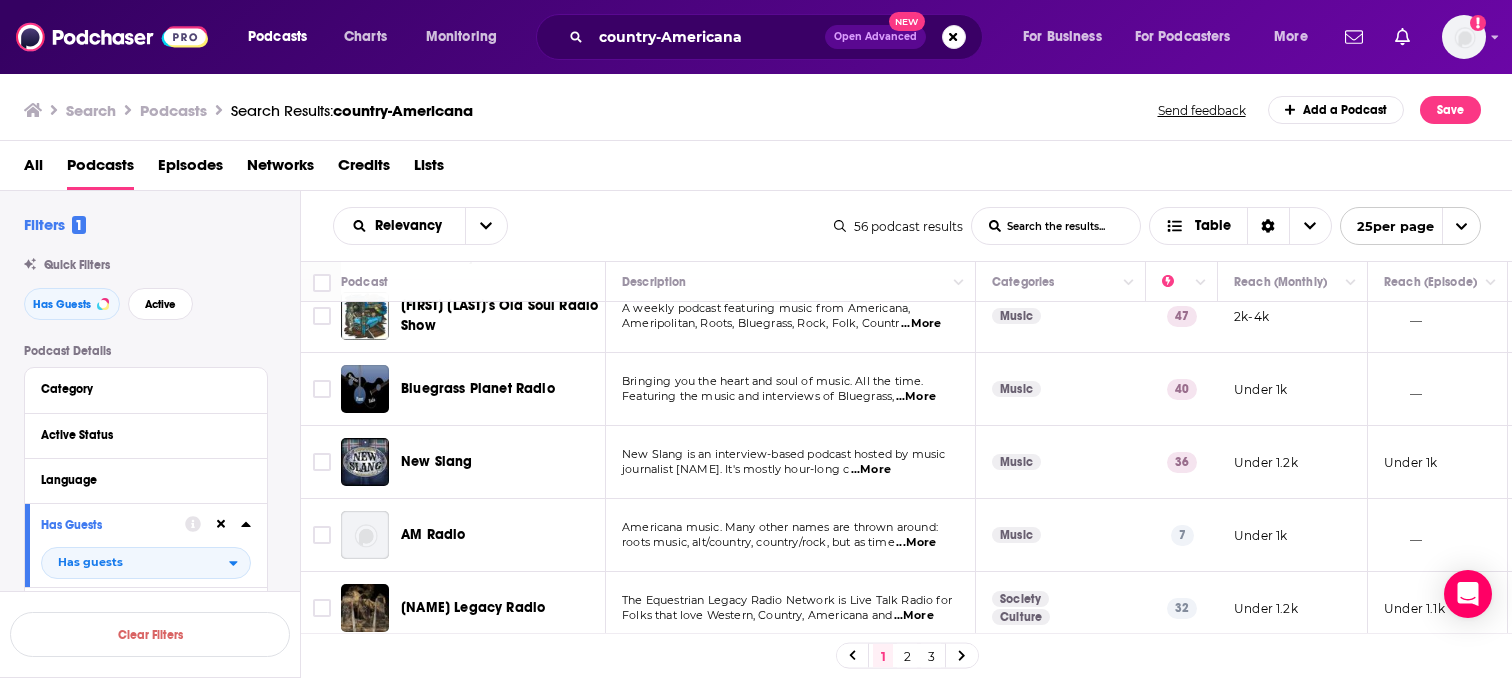 click on "...More" at bounding box center (916, 397) 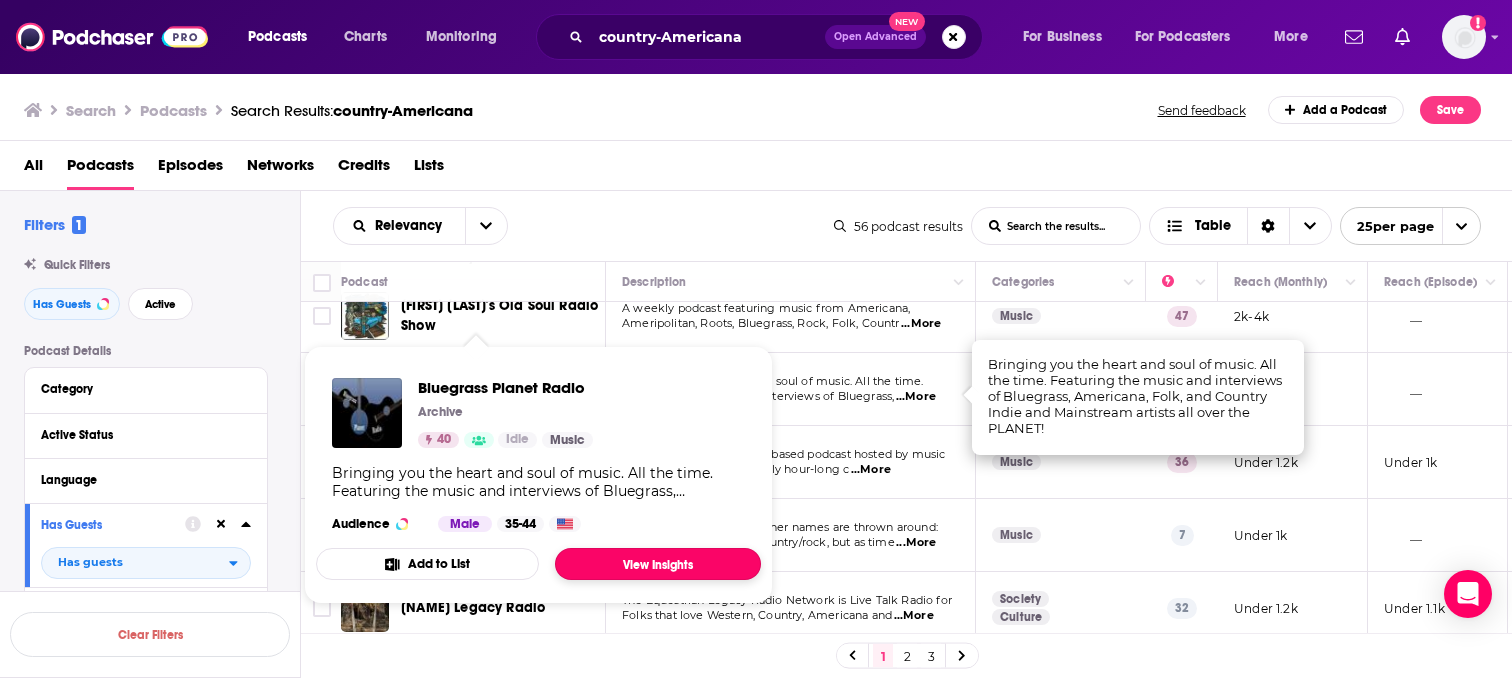 click on "View Insights" at bounding box center [658, 564] 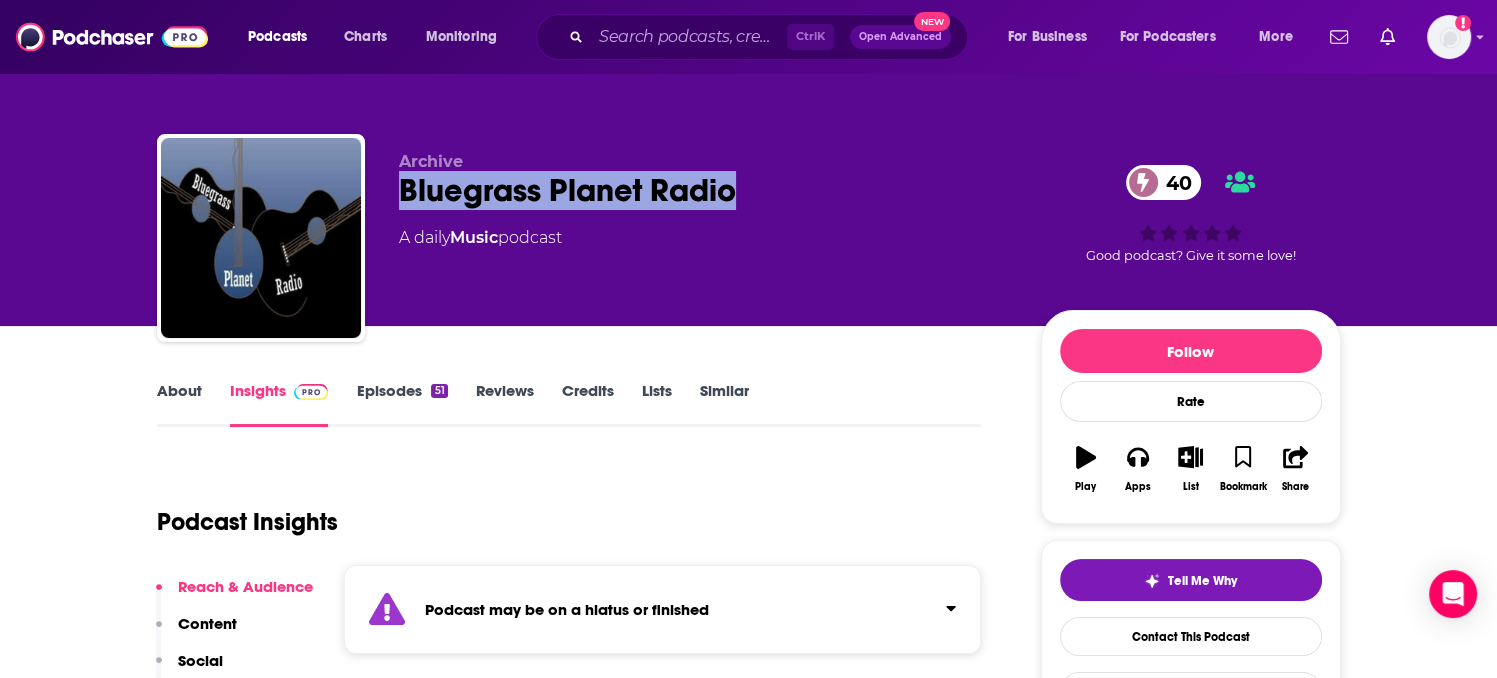 drag, startPoint x: 708, startPoint y: 197, endPoint x: 404, endPoint y: 194, distance: 304.0148 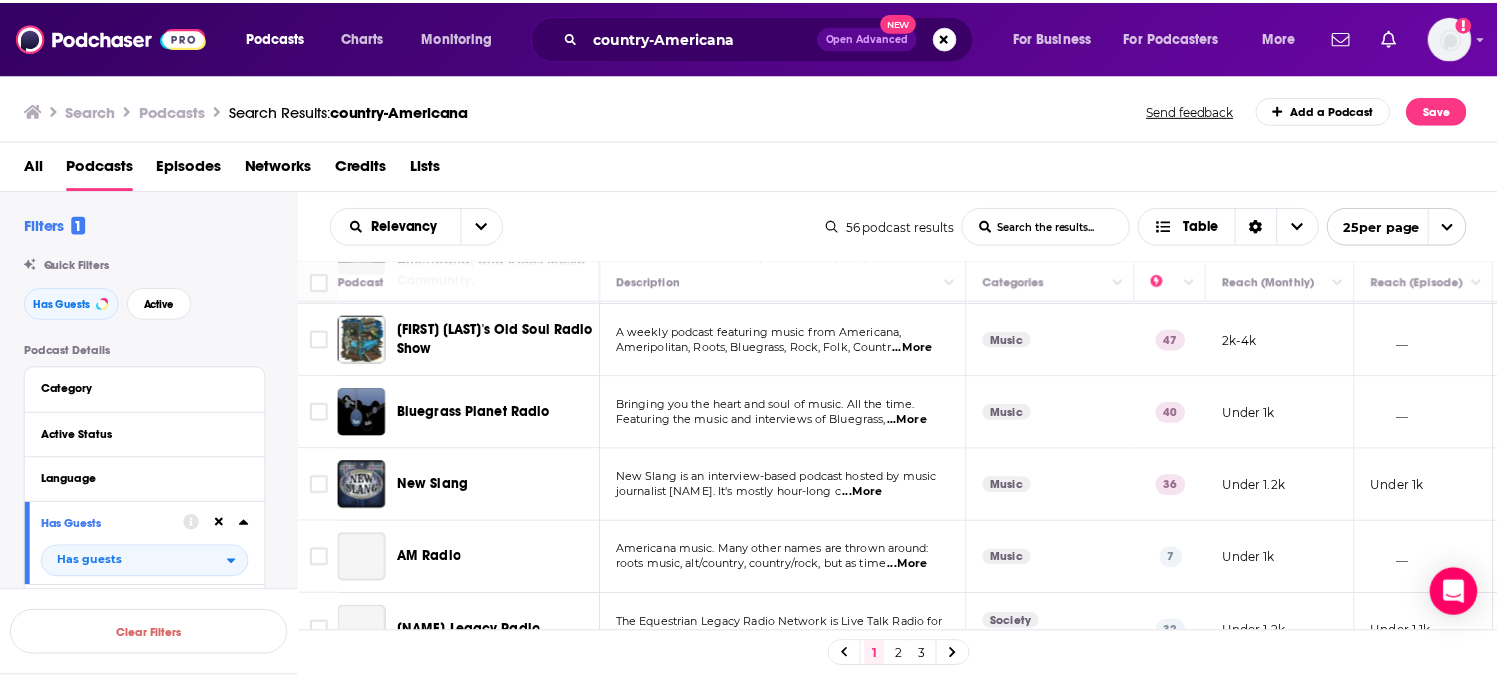scroll, scrollTop: 200, scrollLeft: 0, axis: vertical 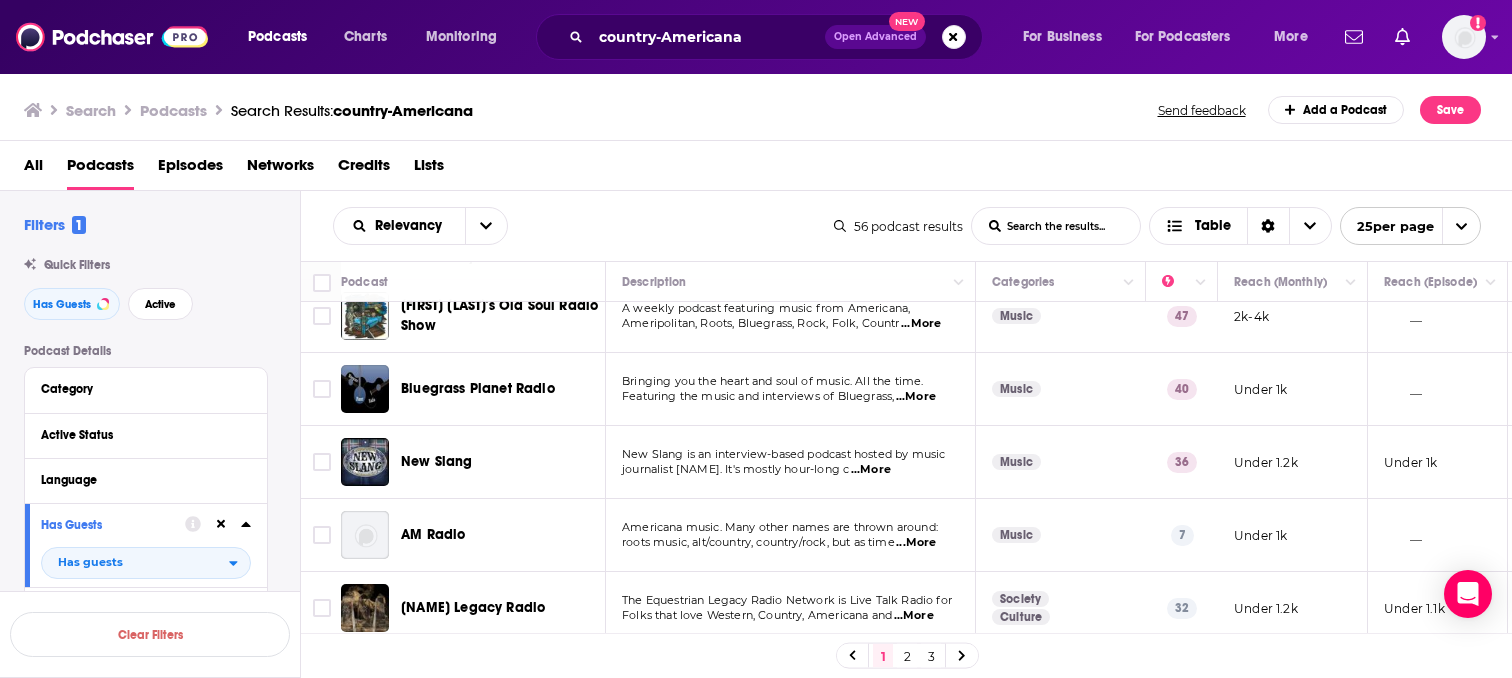 click on "New Slang" at bounding box center (437, 461) 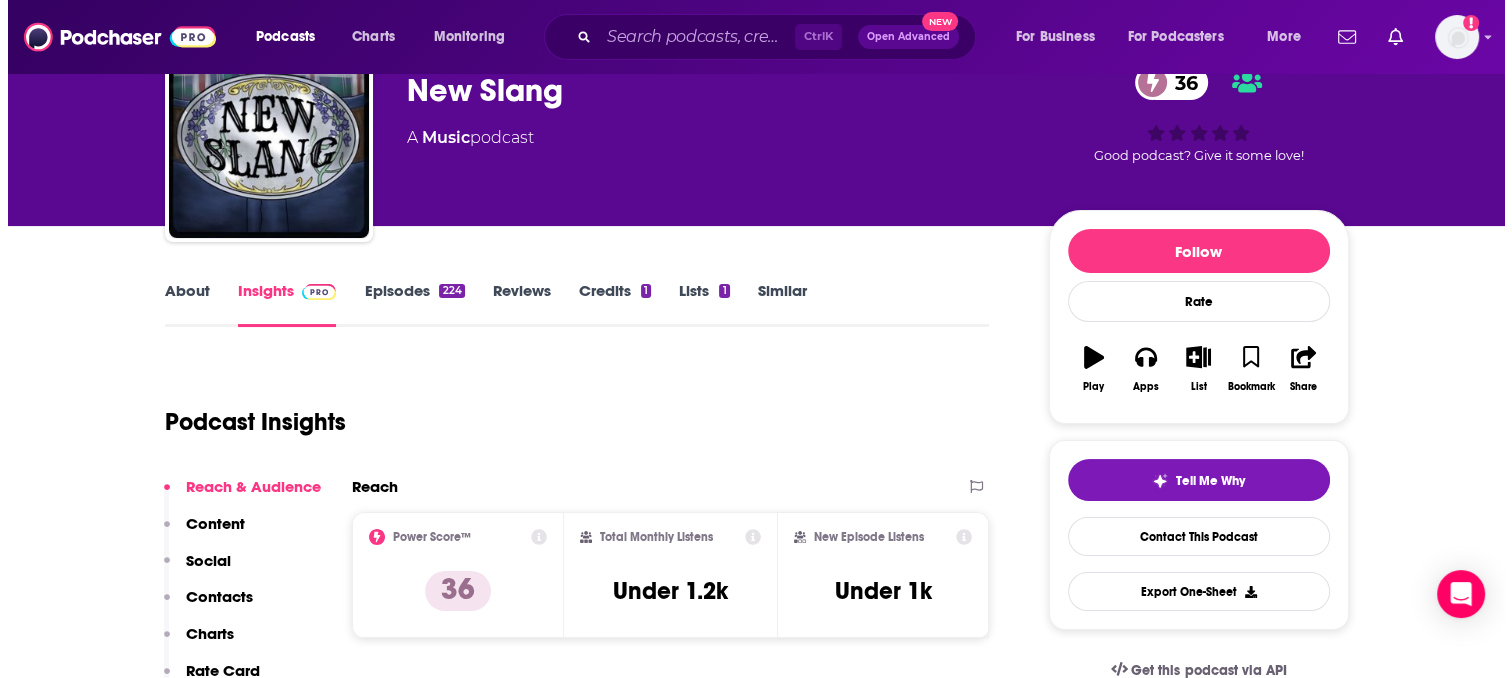 scroll, scrollTop: 0, scrollLeft: 0, axis: both 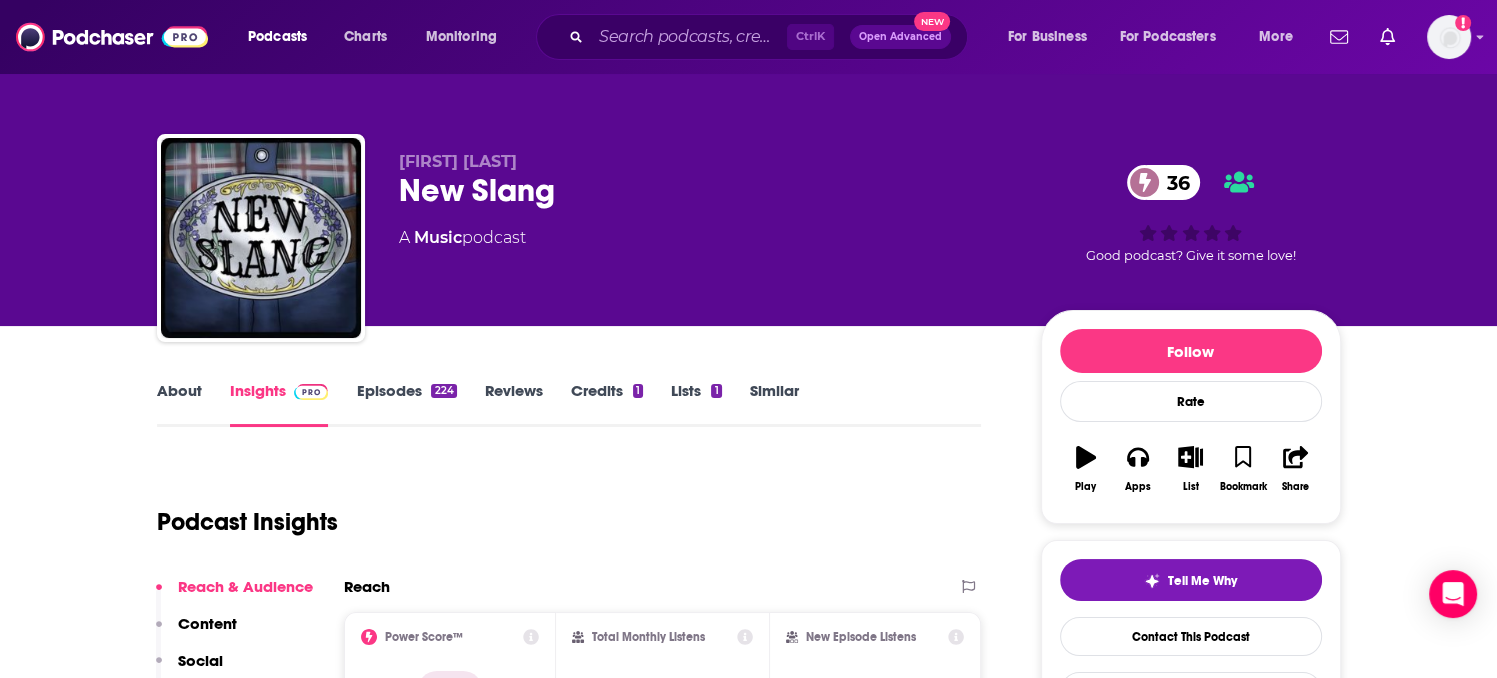 click on "About" at bounding box center (179, 404) 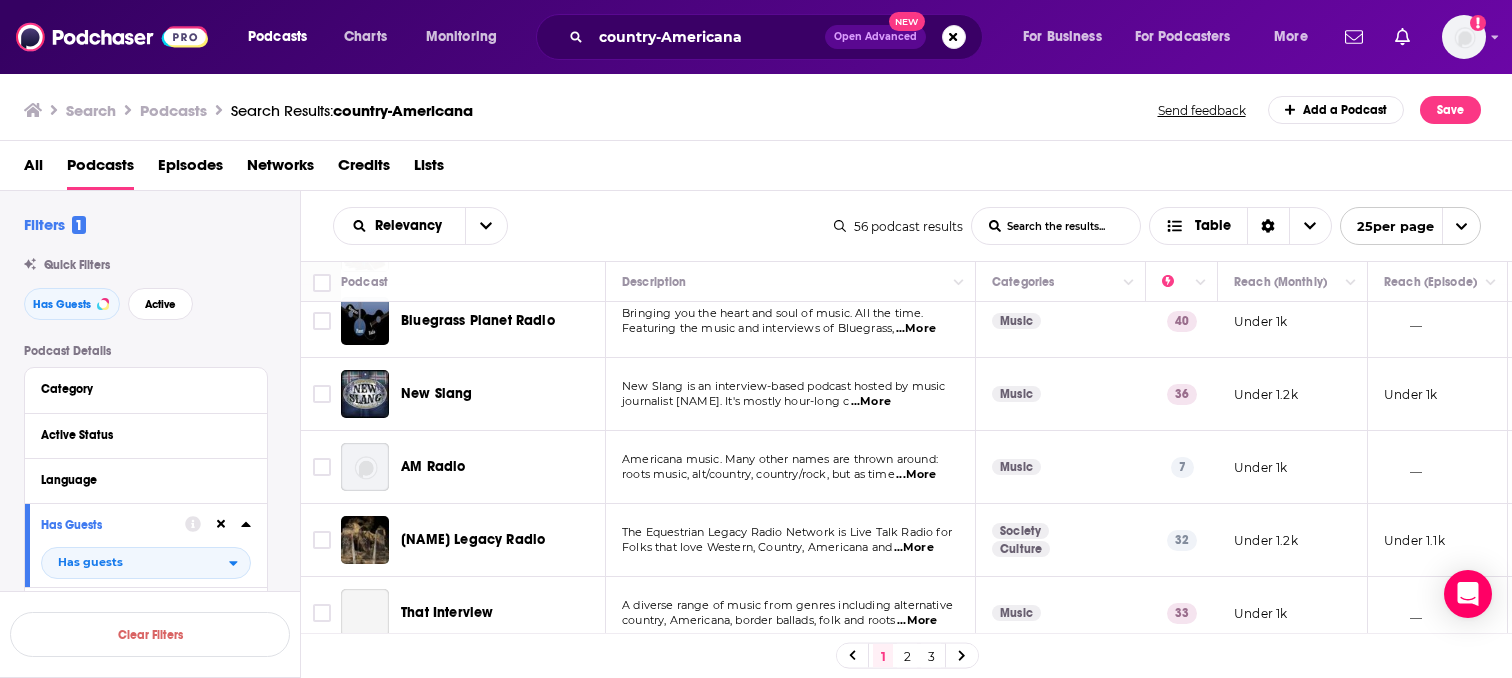 scroll, scrollTop: 300, scrollLeft: 0, axis: vertical 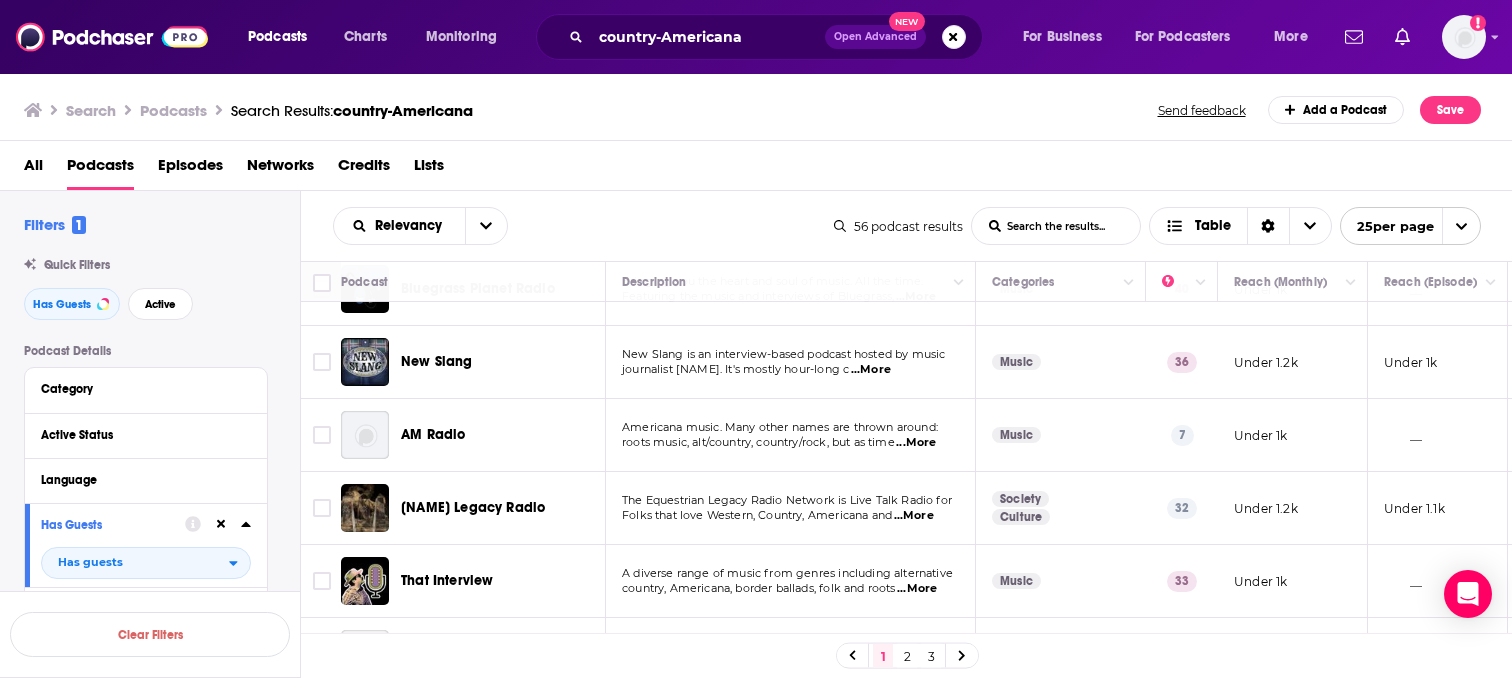 click on "Podcasts Charts Monitoring country-Americana Open Advanced New For Business For Podcasters More Add a profile image Podcasts Charts Monitoring For Business For Podcasters More Search Podcasts Search Results: country-Americana Send feedback Add a Podcast Save All Podcasts Episodes Networks Credits Lists Filters [NUMBER] Quick Filters Has Guests Active Podcast Details Category Active Status Language Has Guests Has guests Brand Safety Suitability Political Skew Beta Show More Audience Reach Power Score Reach (Monthly) Reach (Episode Average) Gender Age Income Show More Saved Searches Select Clear Filters Relevancy List Search Input Search the results... Table [NUMBER] podcast results List Search Input Search the results... Table [NUMBER] per page Podcast Description Categories Reach (Monthly) Reach (Episode) Top Country Soul Country - Americana with a Groove DJ/Filmmaker [FIRST] [LAST] brings a wham jam of swamp rock, Muscle Shoals, Memphis, Delta and outlaw w ...More Music -- Under [NUMBER]k US ...More Music -- US" at bounding box center (756, 339) 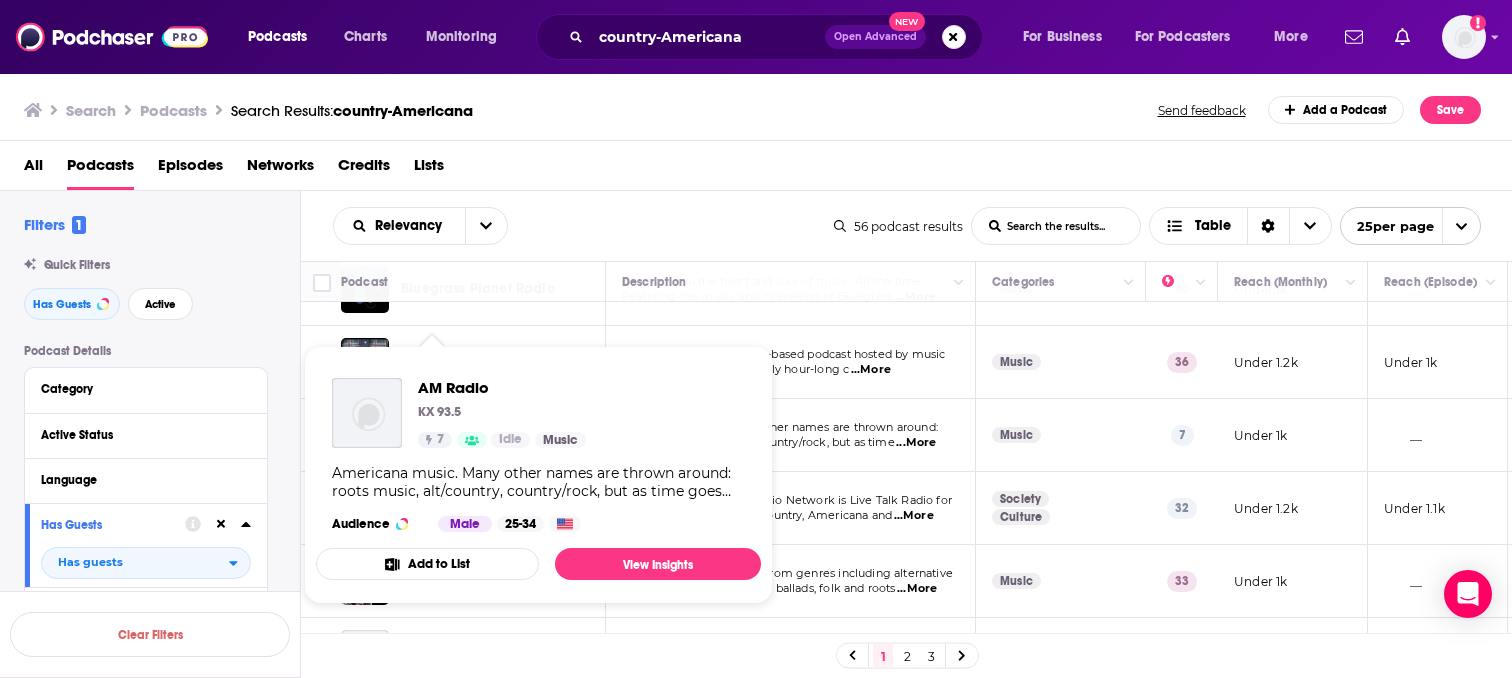 click on "Americana music. Many other names are thrown around: roots music, alt/country, country/rock, but as time   ...More" at bounding box center [791, 435] 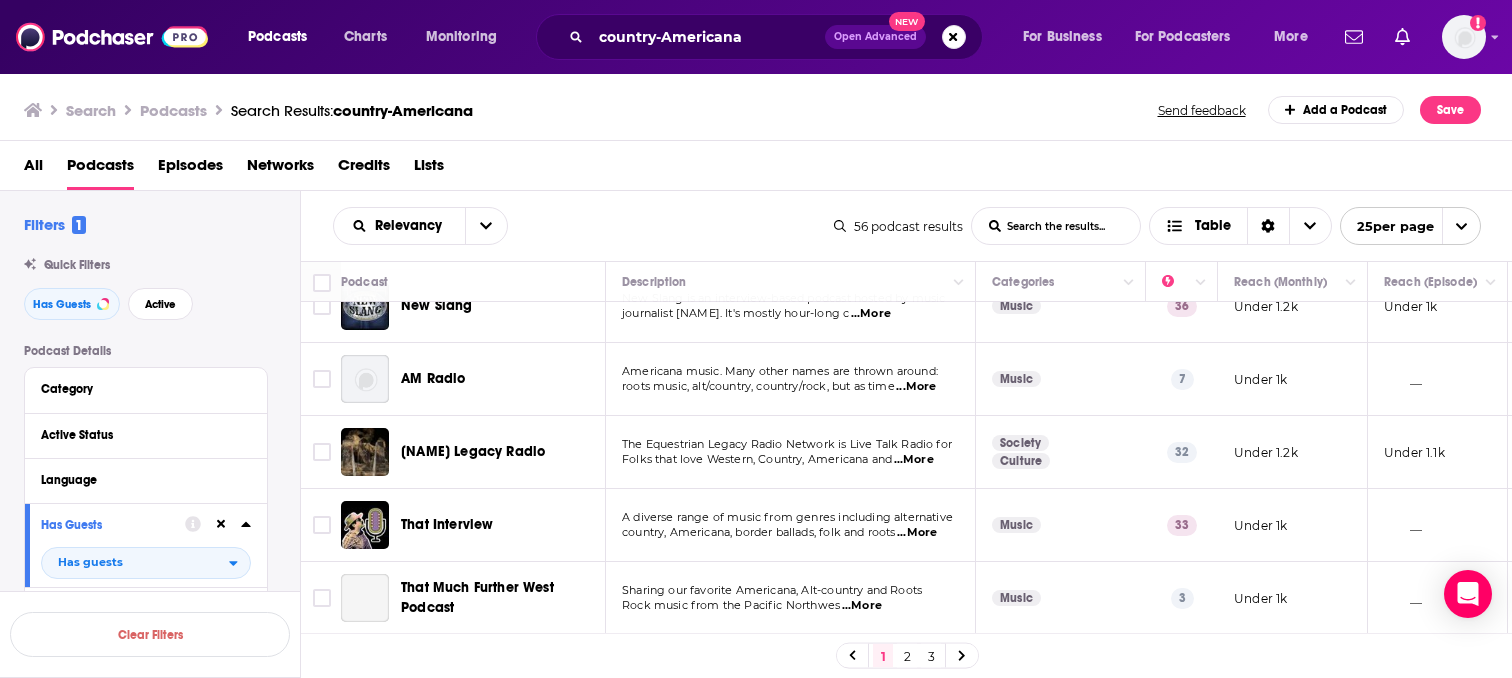scroll, scrollTop: 400, scrollLeft: 0, axis: vertical 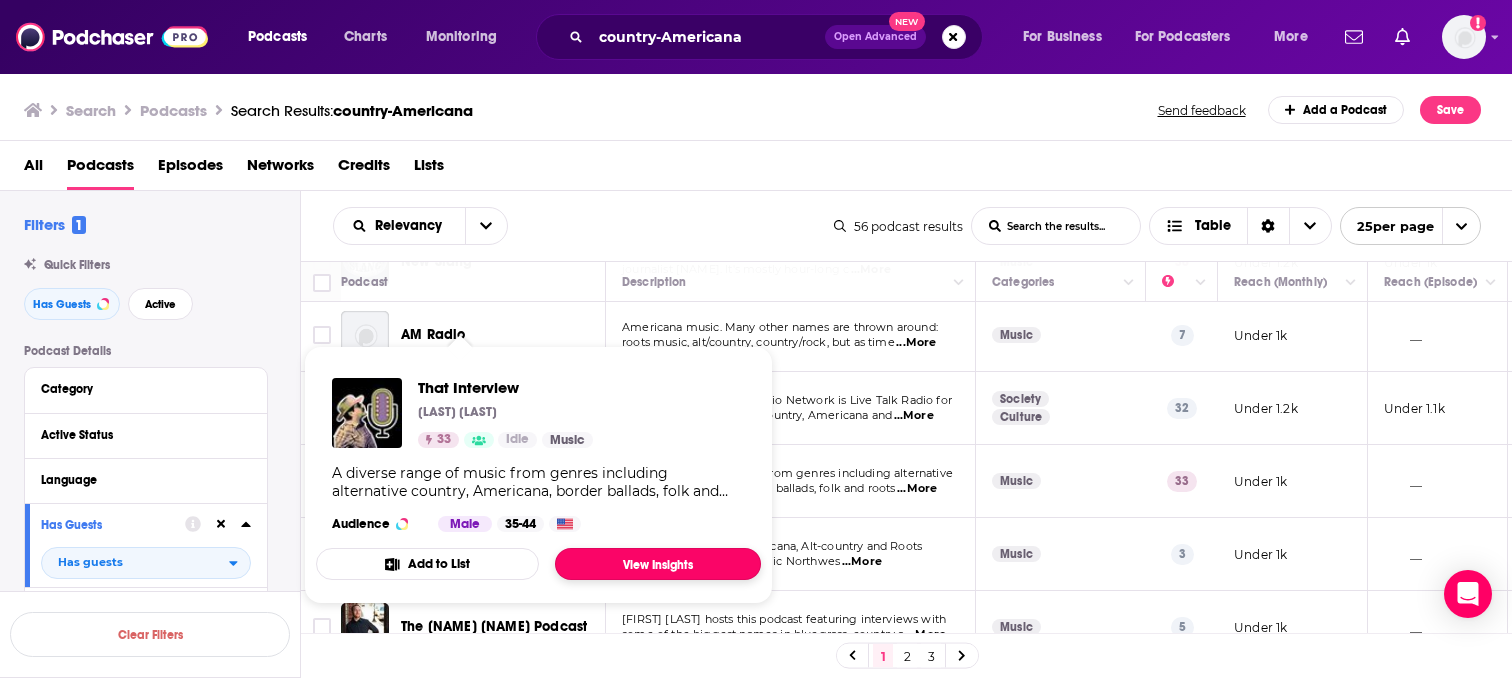 click on "View Insights" at bounding box center [658, 564] 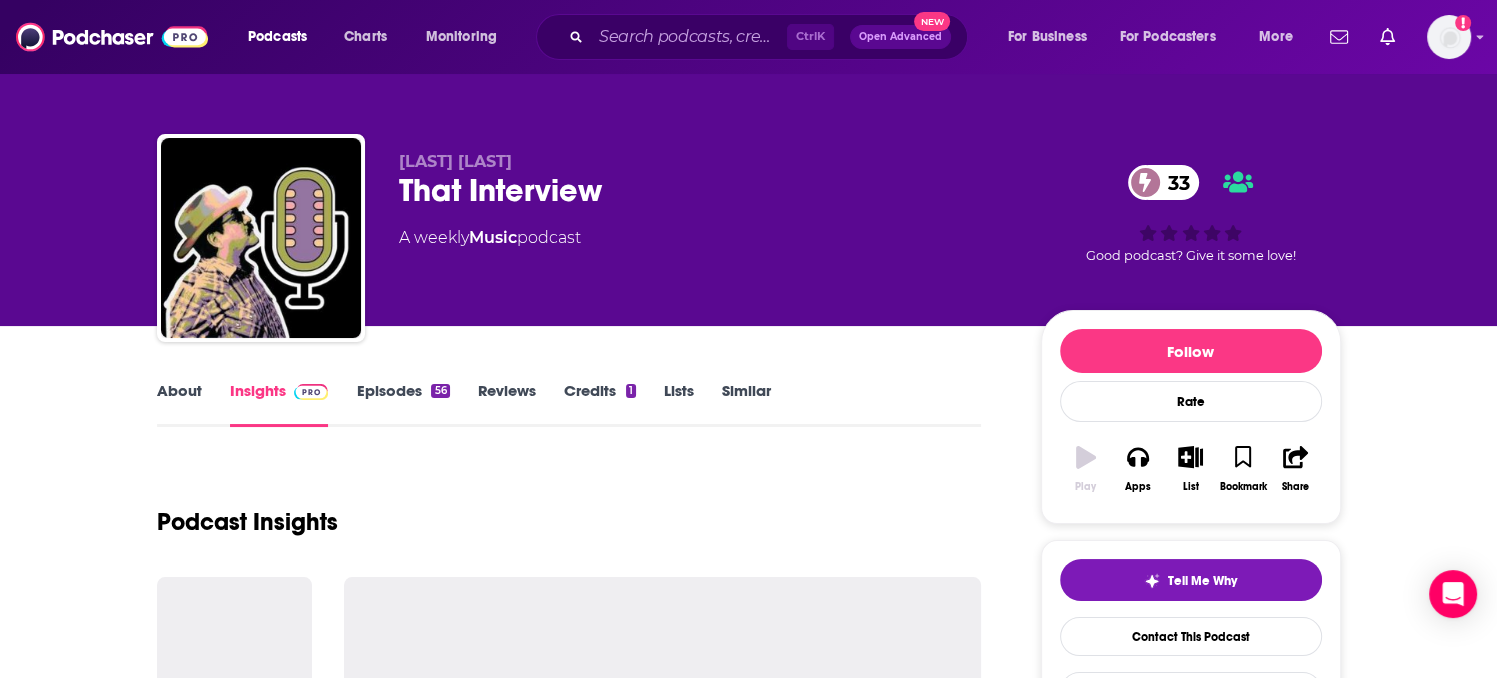 drag, startPoint x: 664, startPoint y: 192, endPoint x: 407, endPoint y: 198, distance: 257.07004 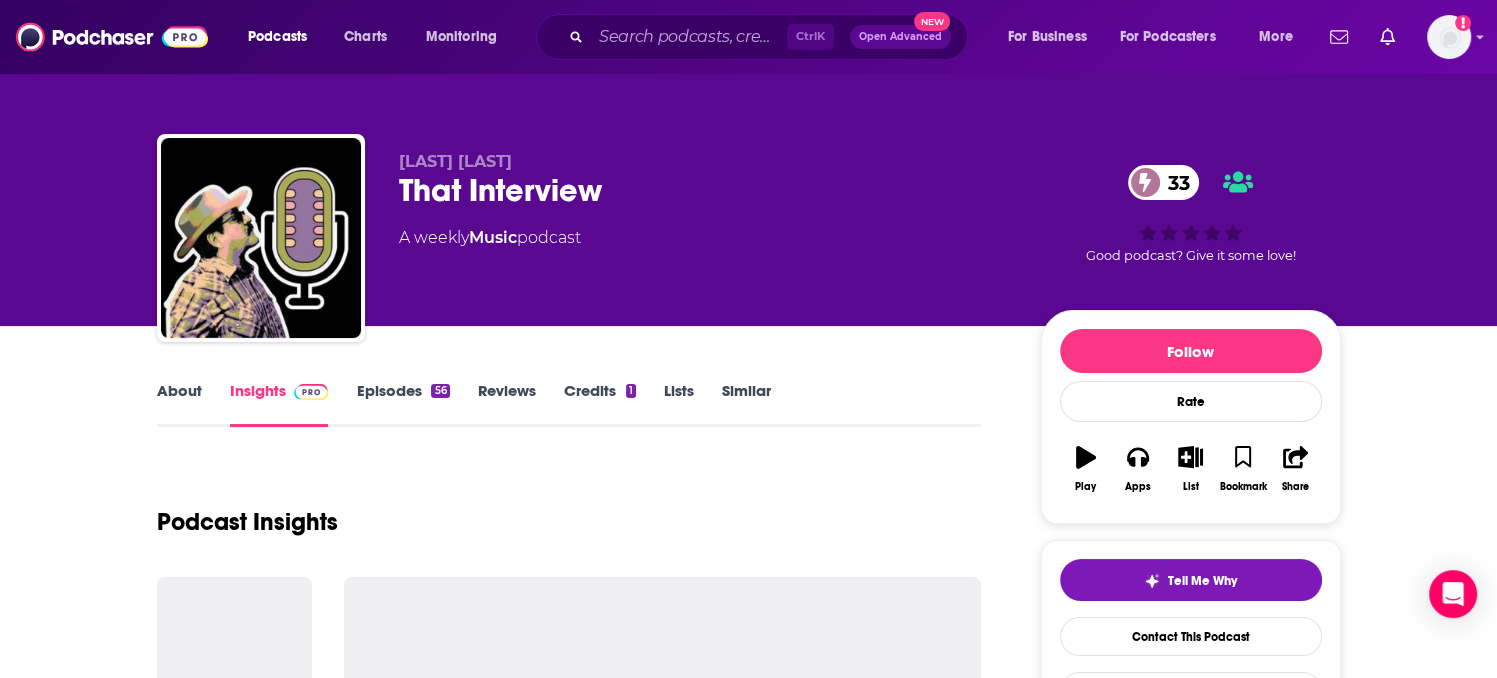 click on "Lone Star Jukebox 33" at bounding box center (704, 190) 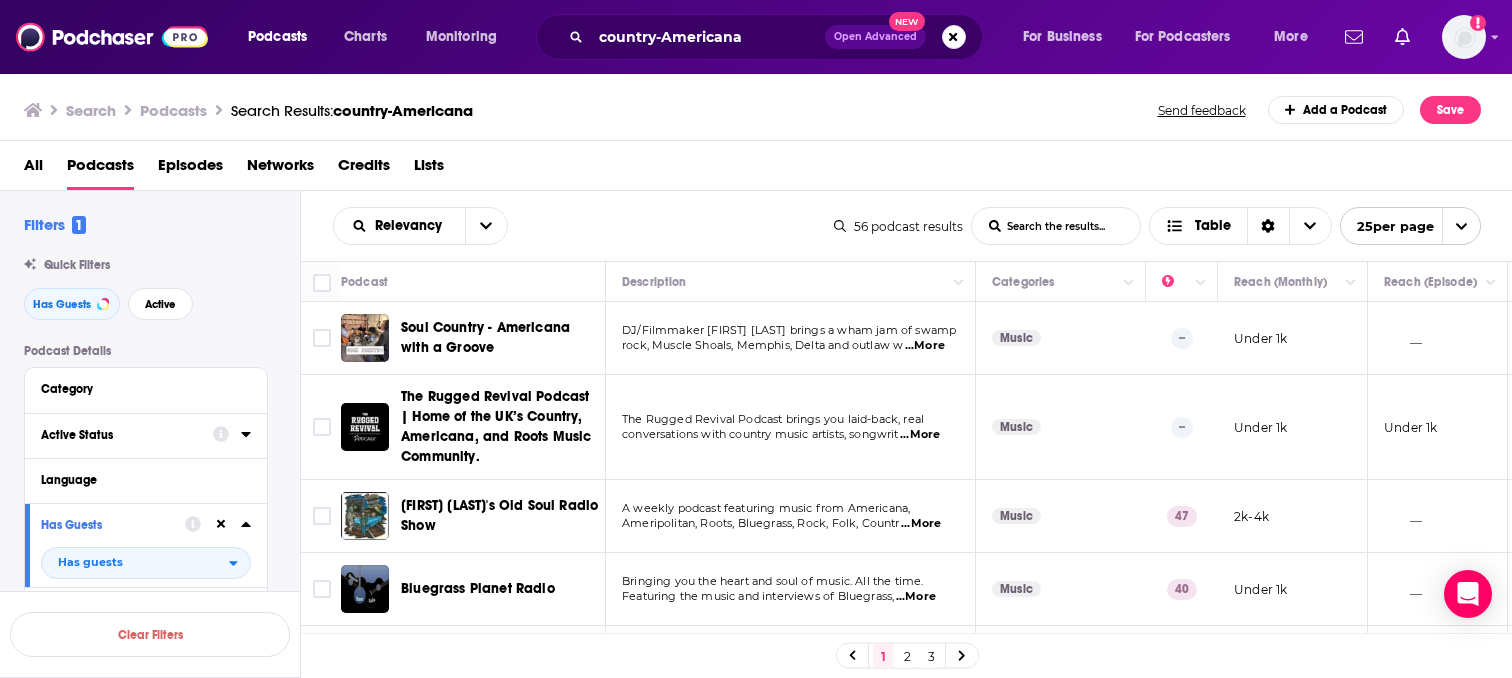 click on "Active Status" at bounding box center [120, 435] 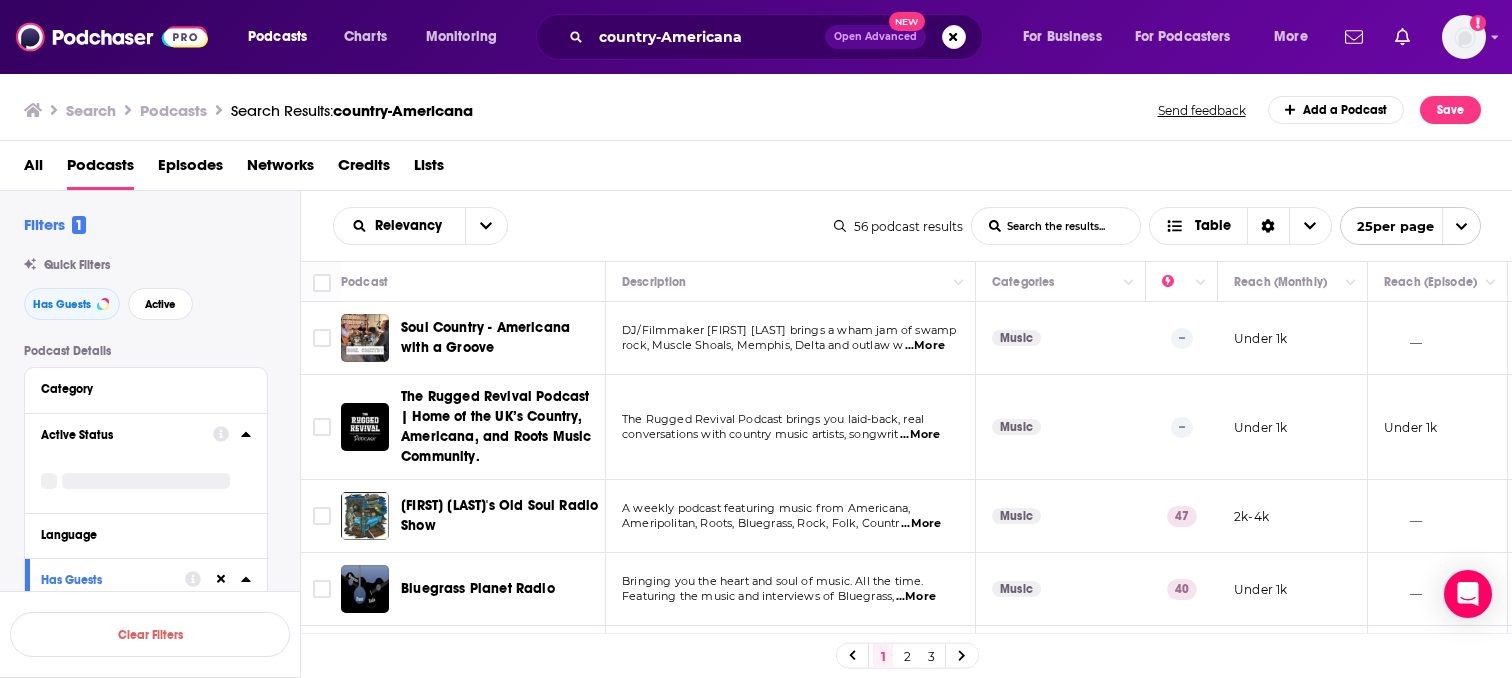 click 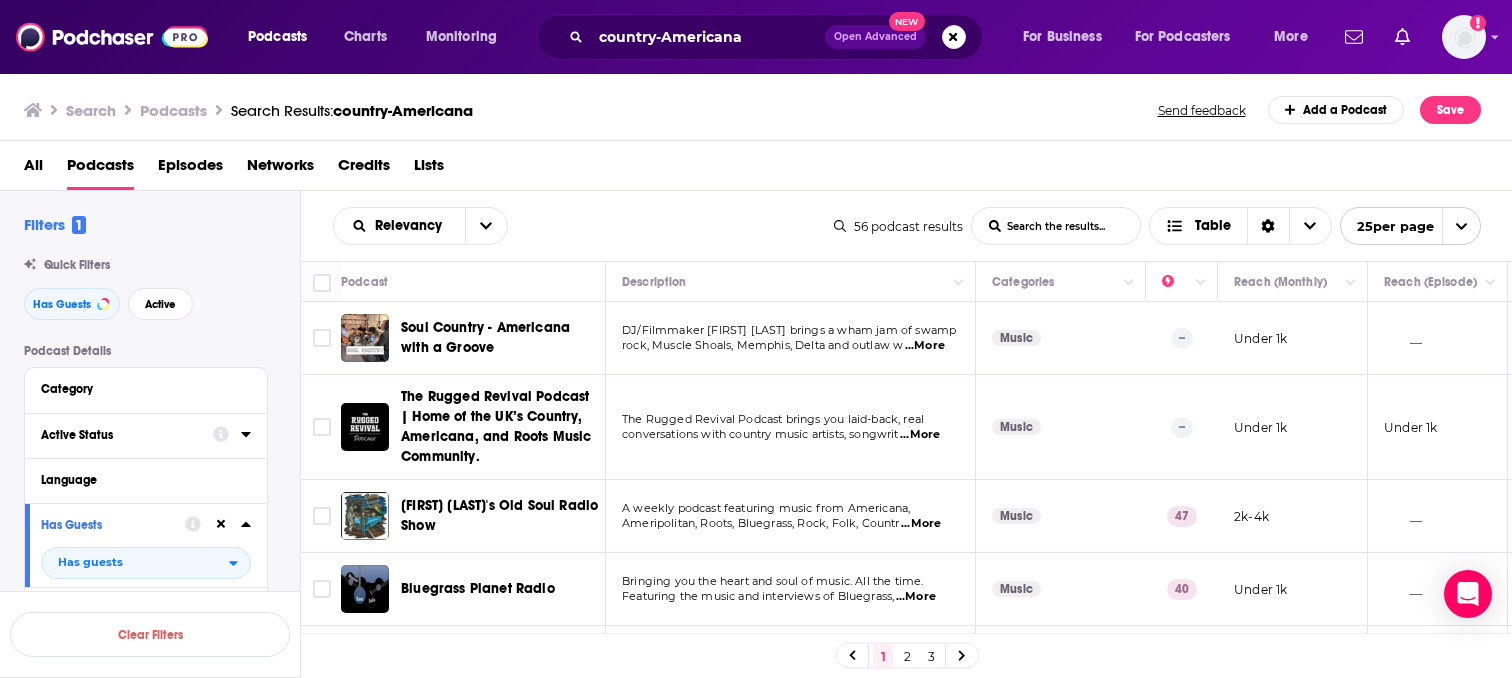 click 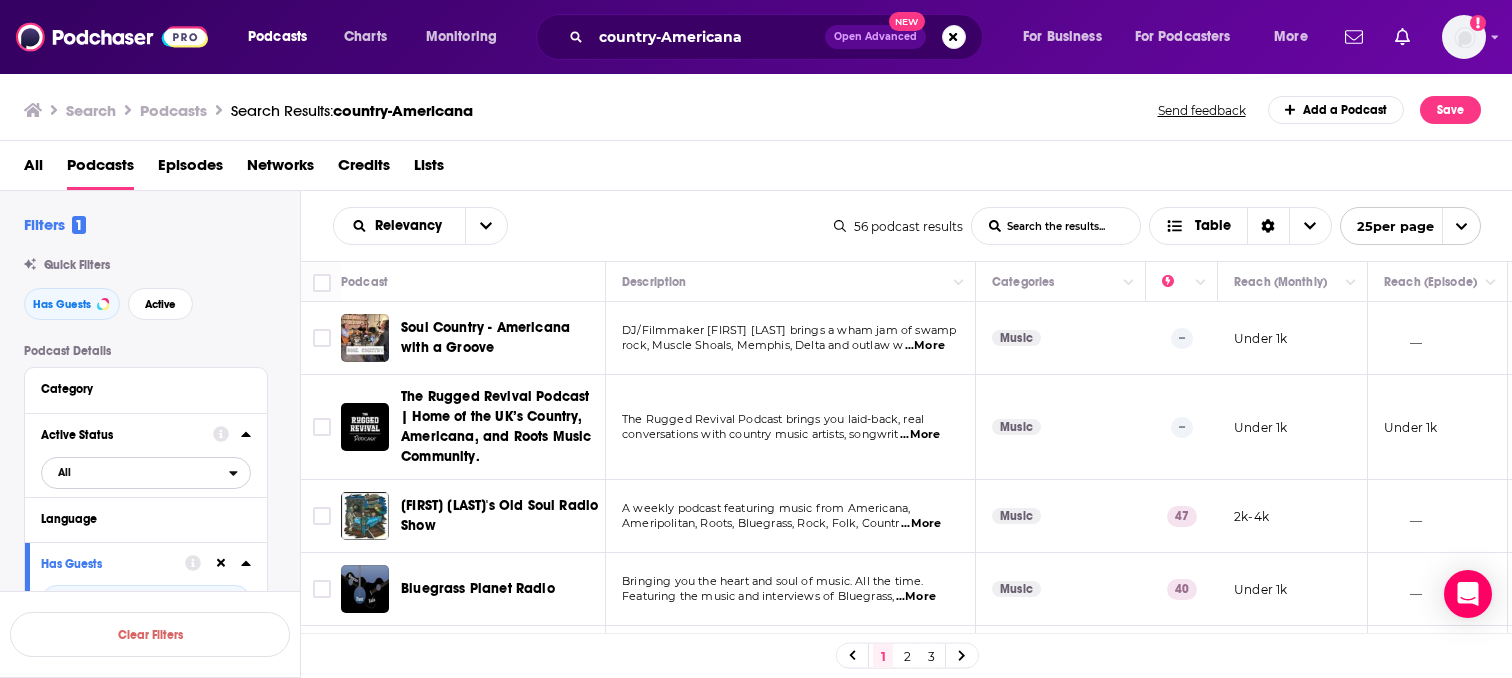 click on "All" at bounding box center [135, 472] 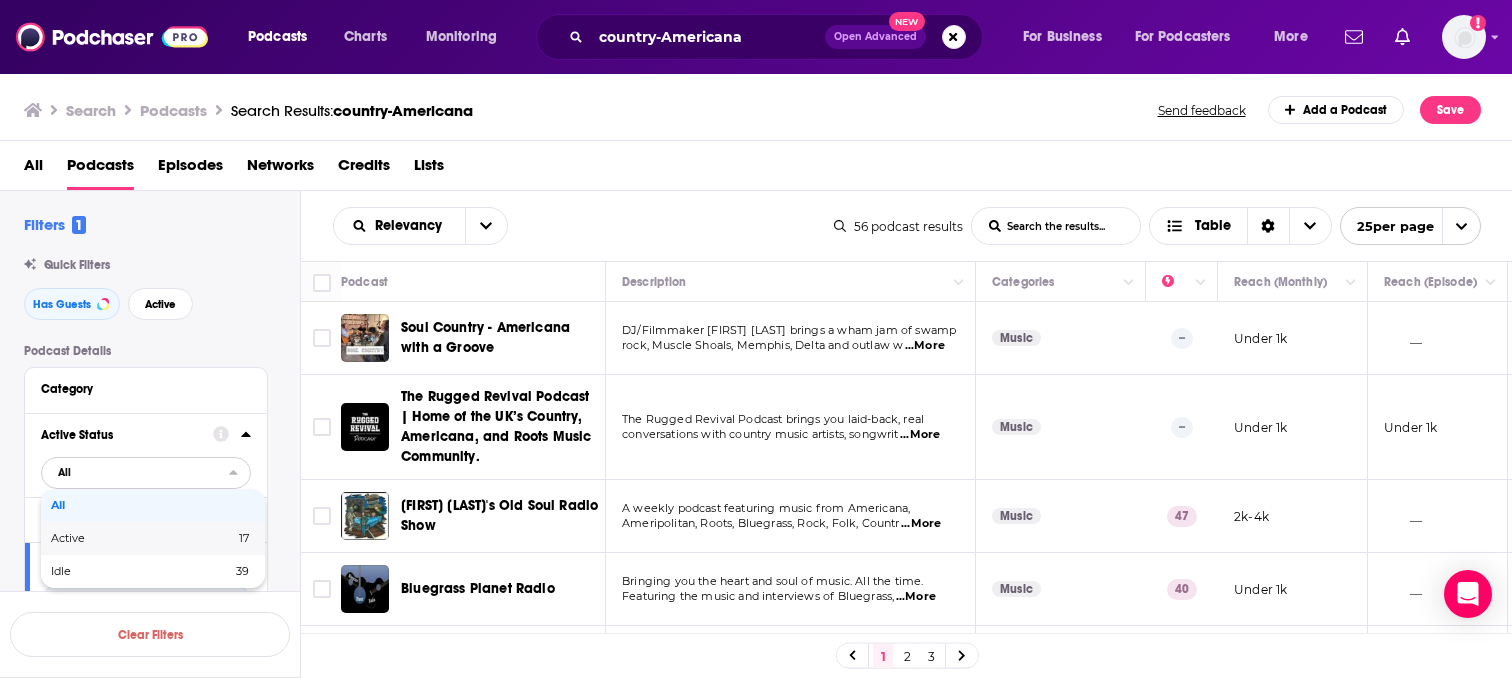 click on "Active" at bounding box center (105, 538) 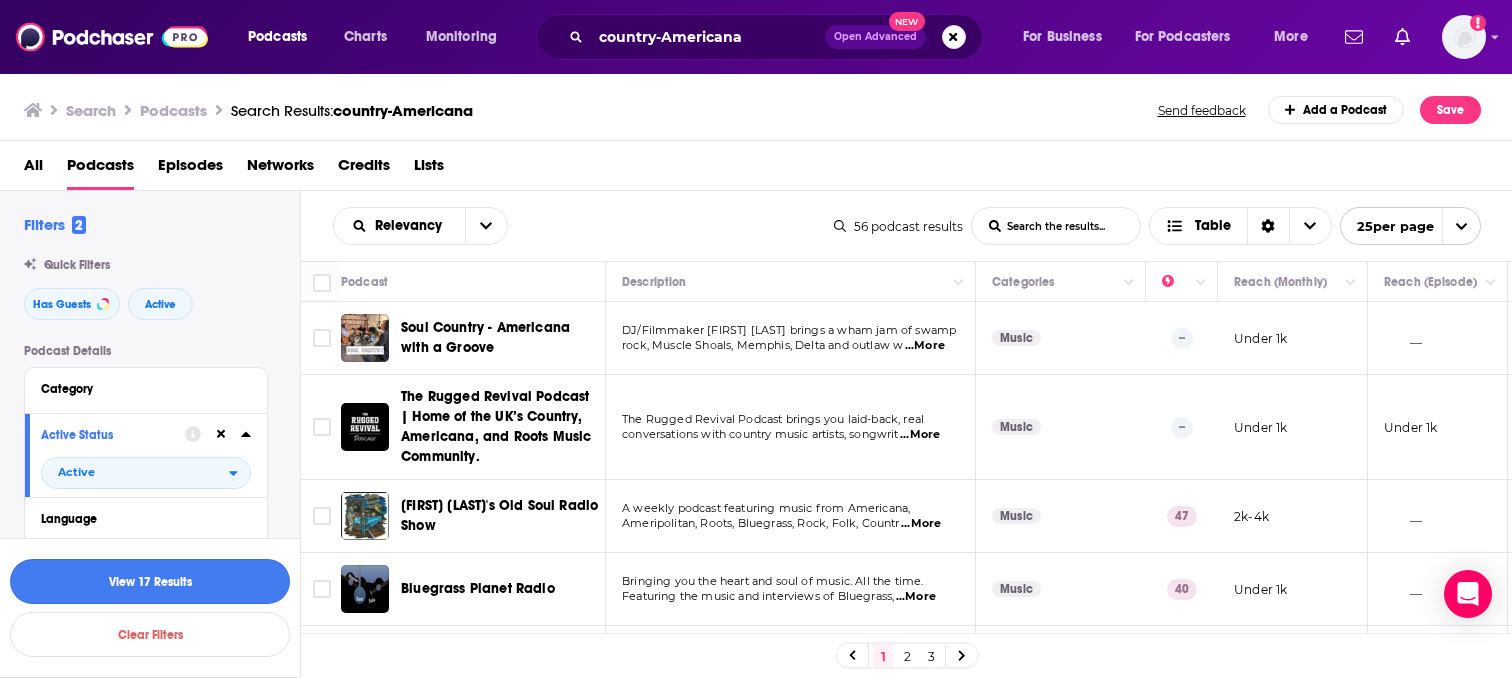 click on "View 17 Results" at bounding box center [150, 581] 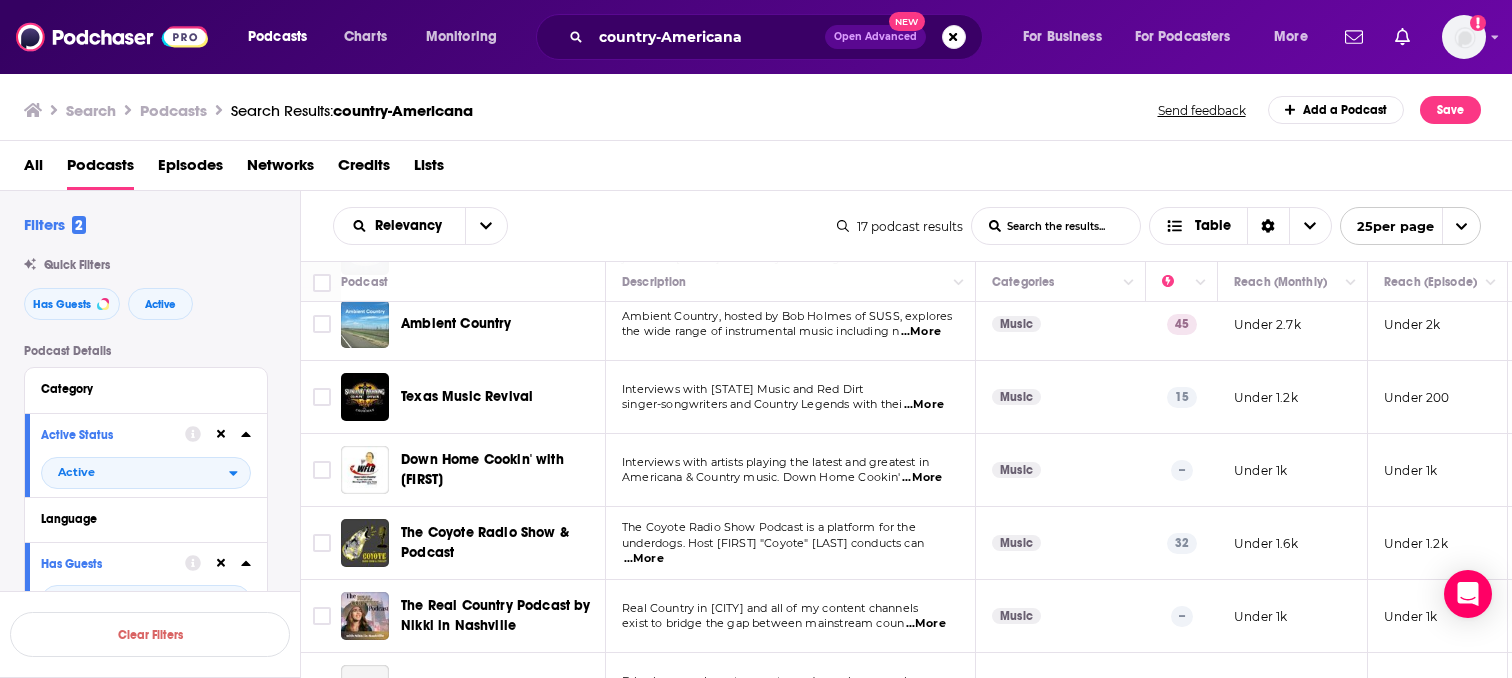 scroll, scrollTop: 300, scrollLeft: 0, axis: vertical 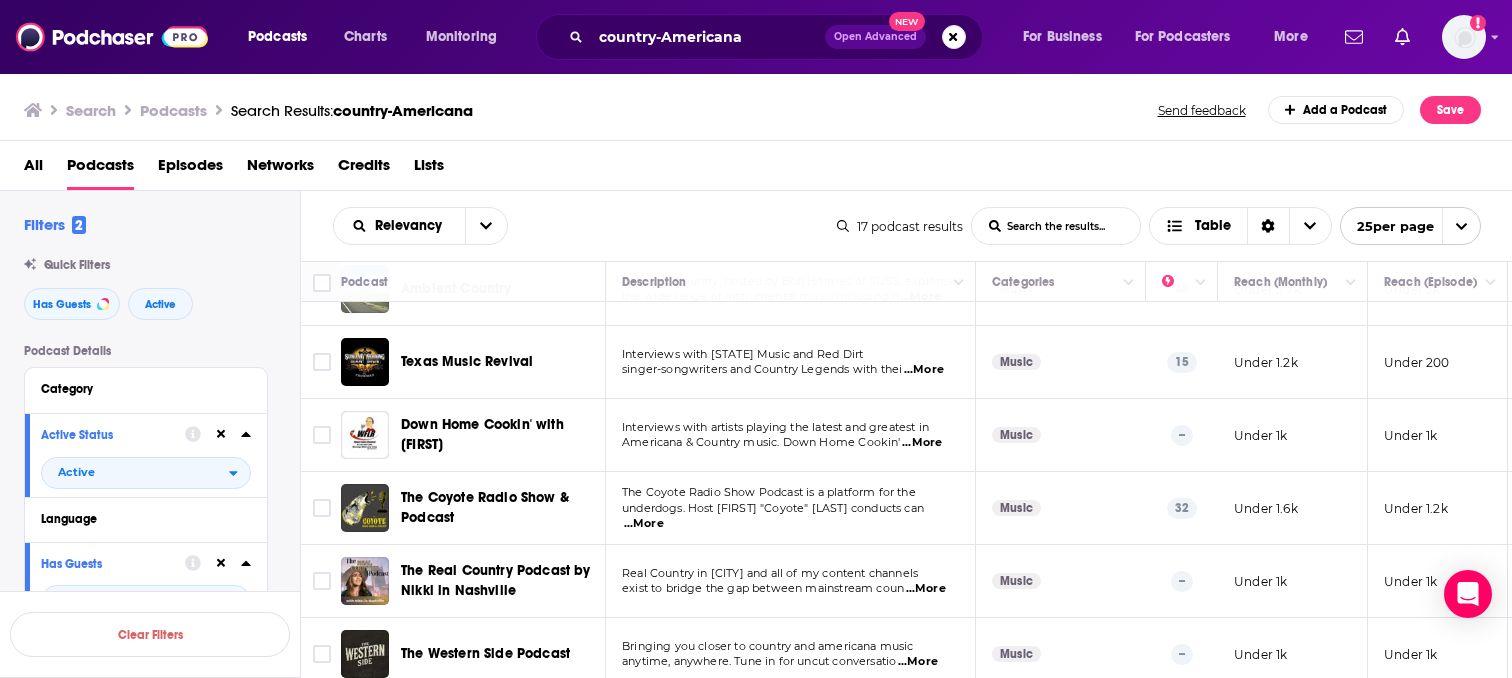 click on "...More" at bounding box center [644, 524] 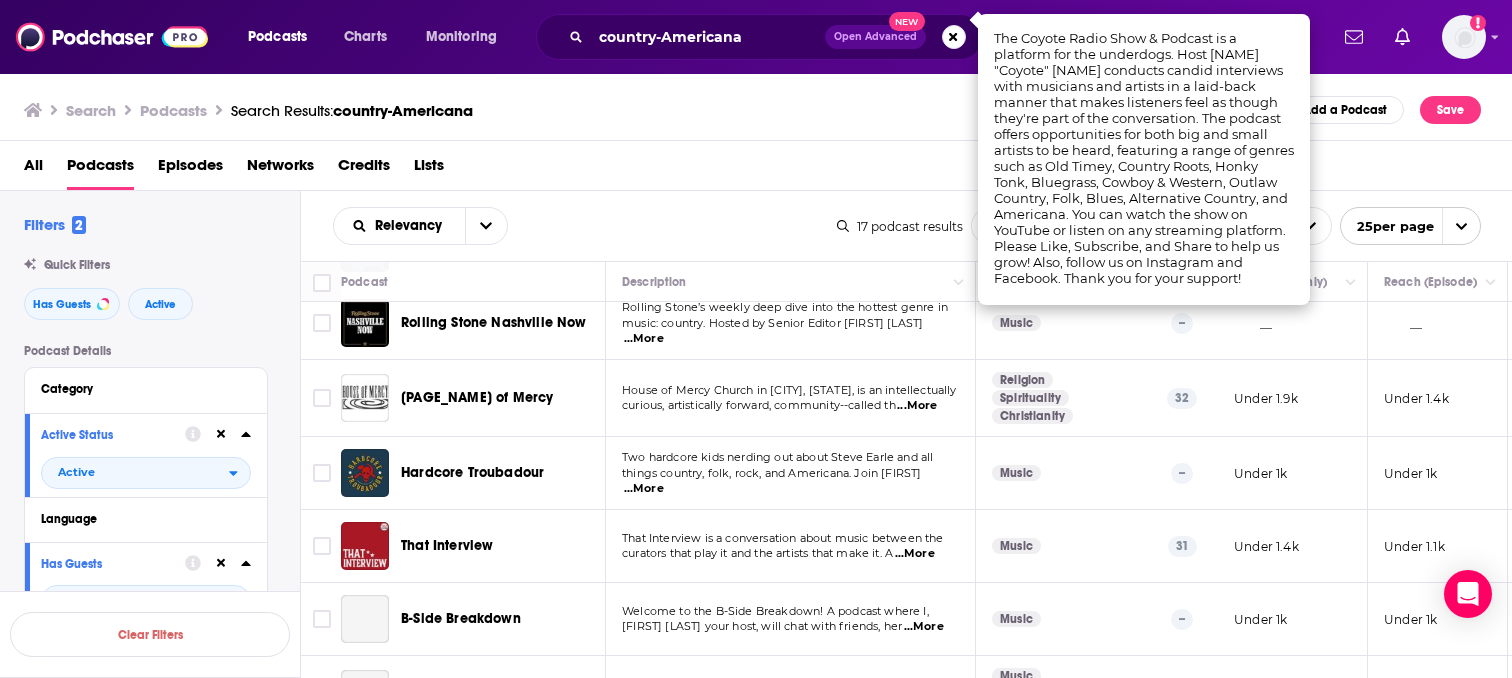 scroll, scrollTop: 800, scrollLeft: 0, axis: vertical 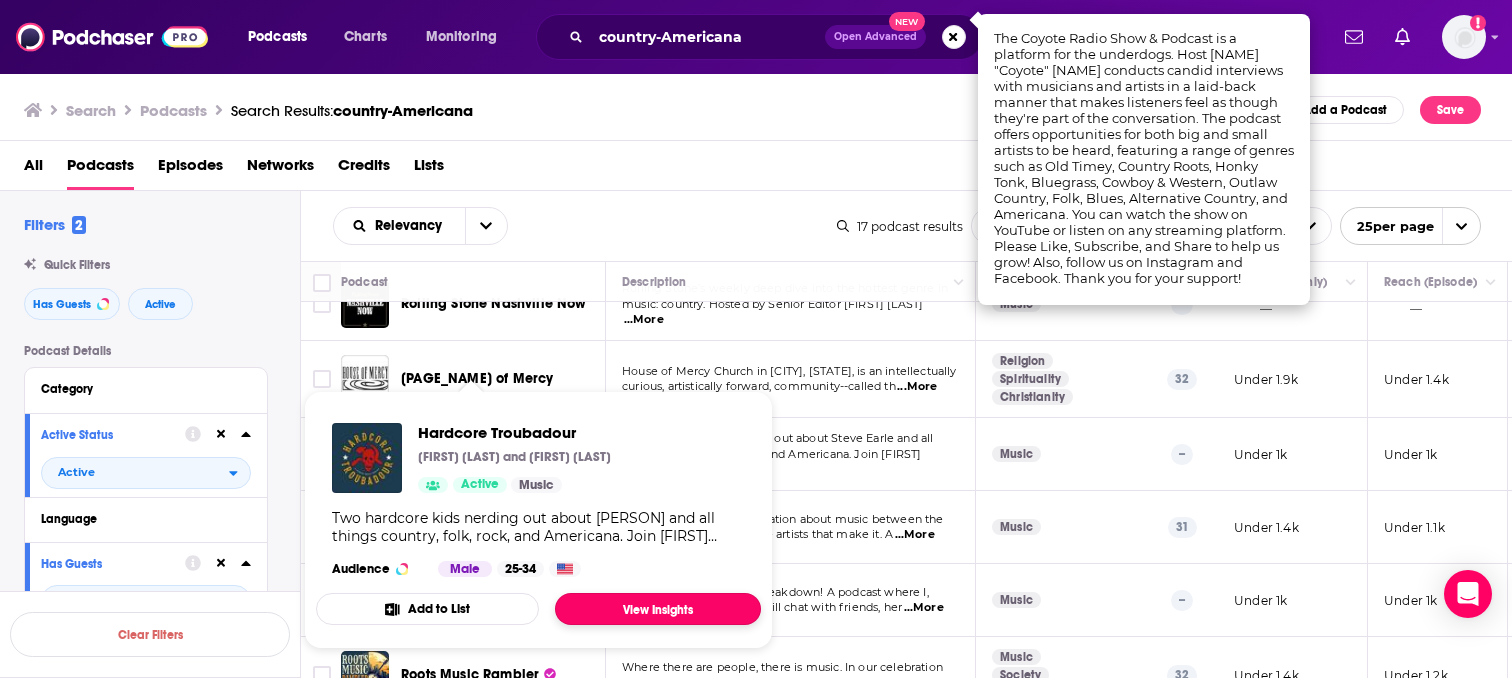 click on "View Insights" at bounding box center [658, 609] 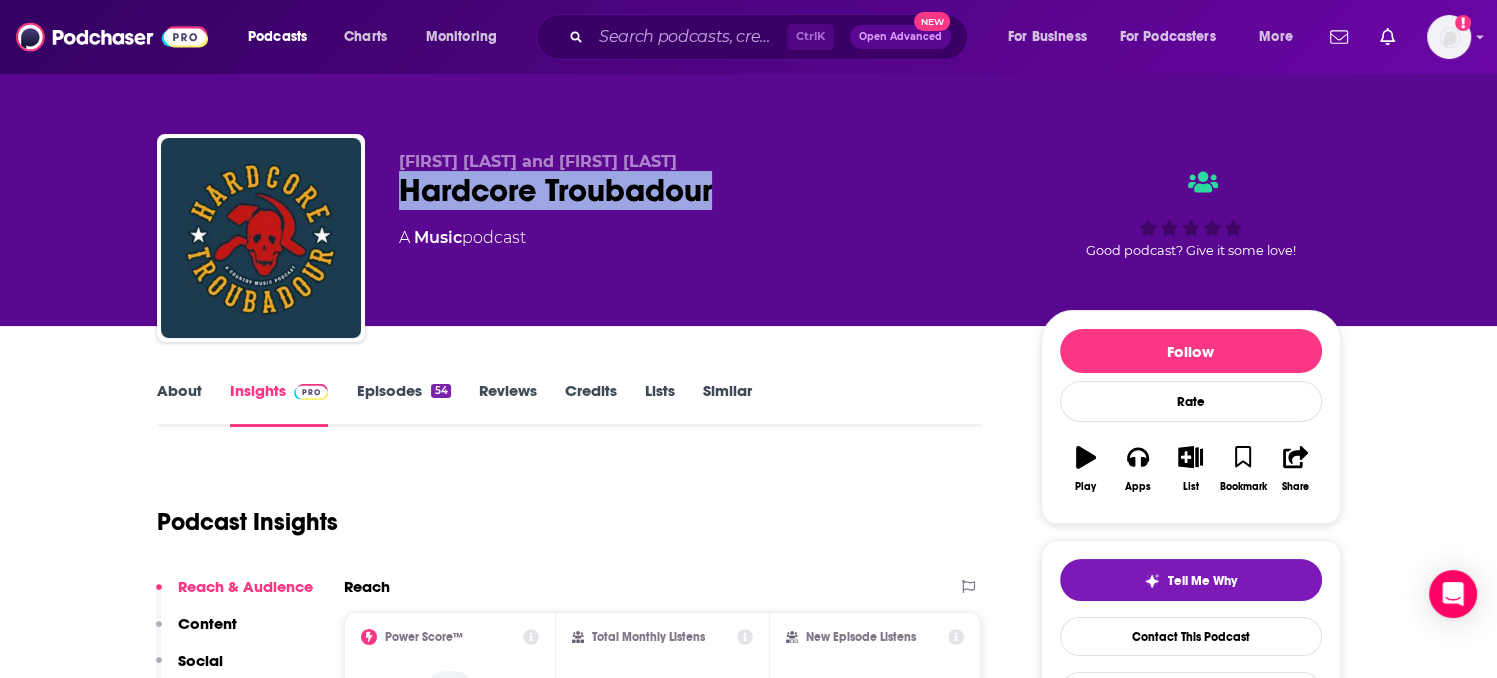 drag, startPoint x: 756, startPoint y: 193, endPoint x: 396, endPoint y: 201, distance: 360.08887 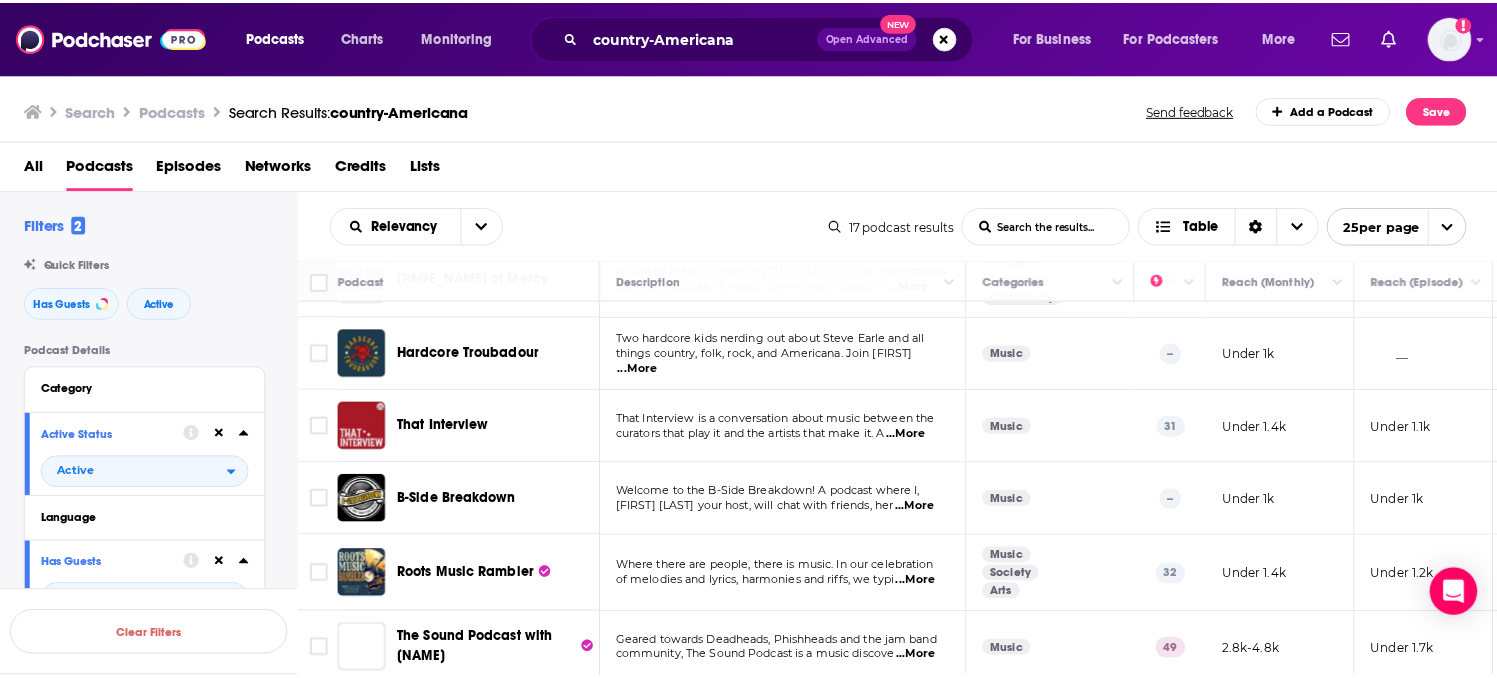 scroll, scrollTop: 918, scrollLeft: 0, axis: vertical 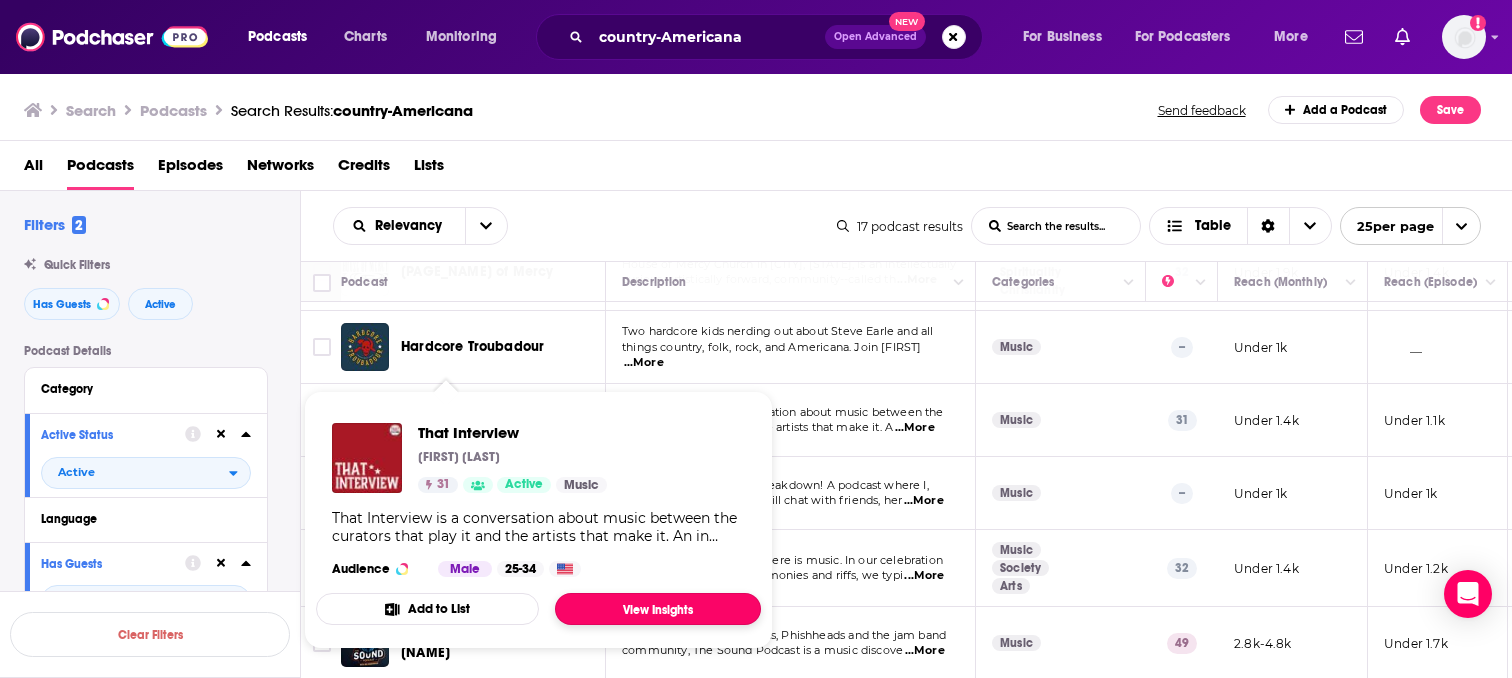 click on "View Insights" at bounding box center [658, 609] 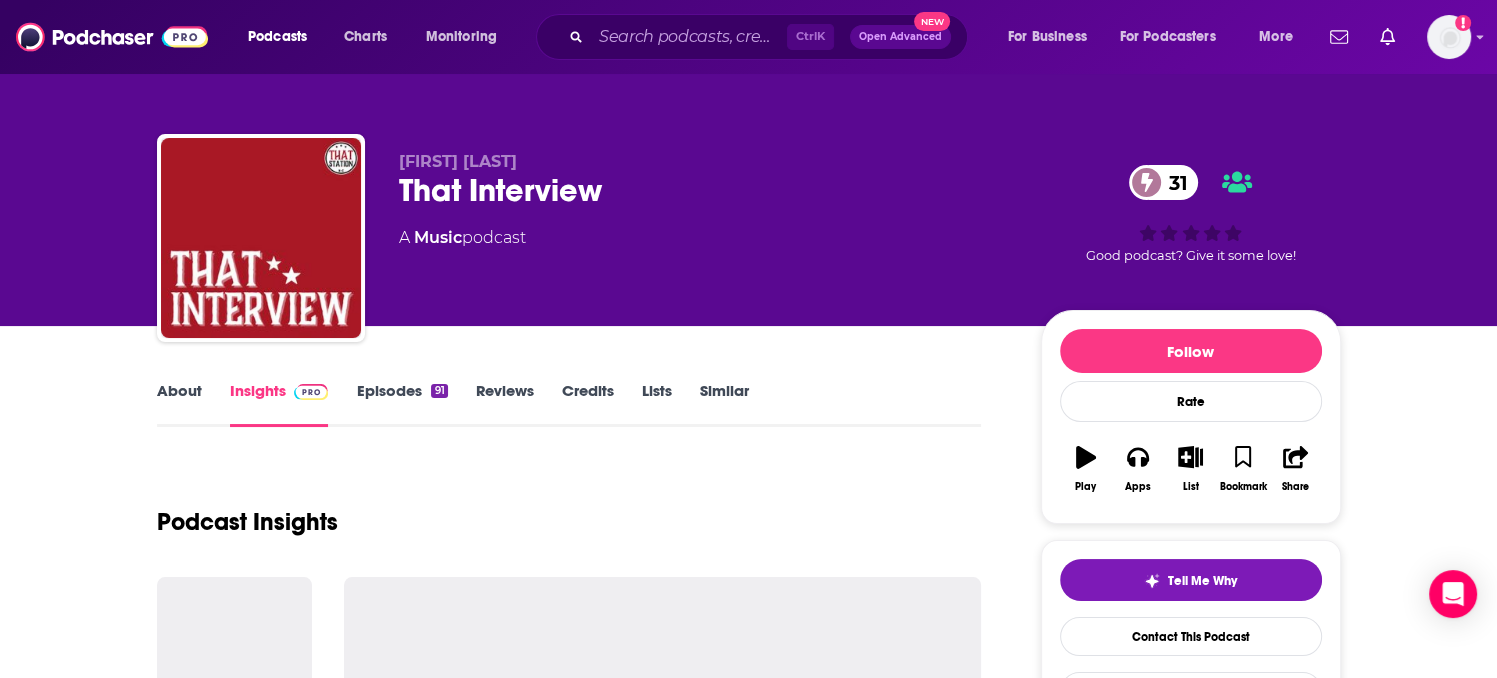 click on "About" at bounding box center [179, 404] 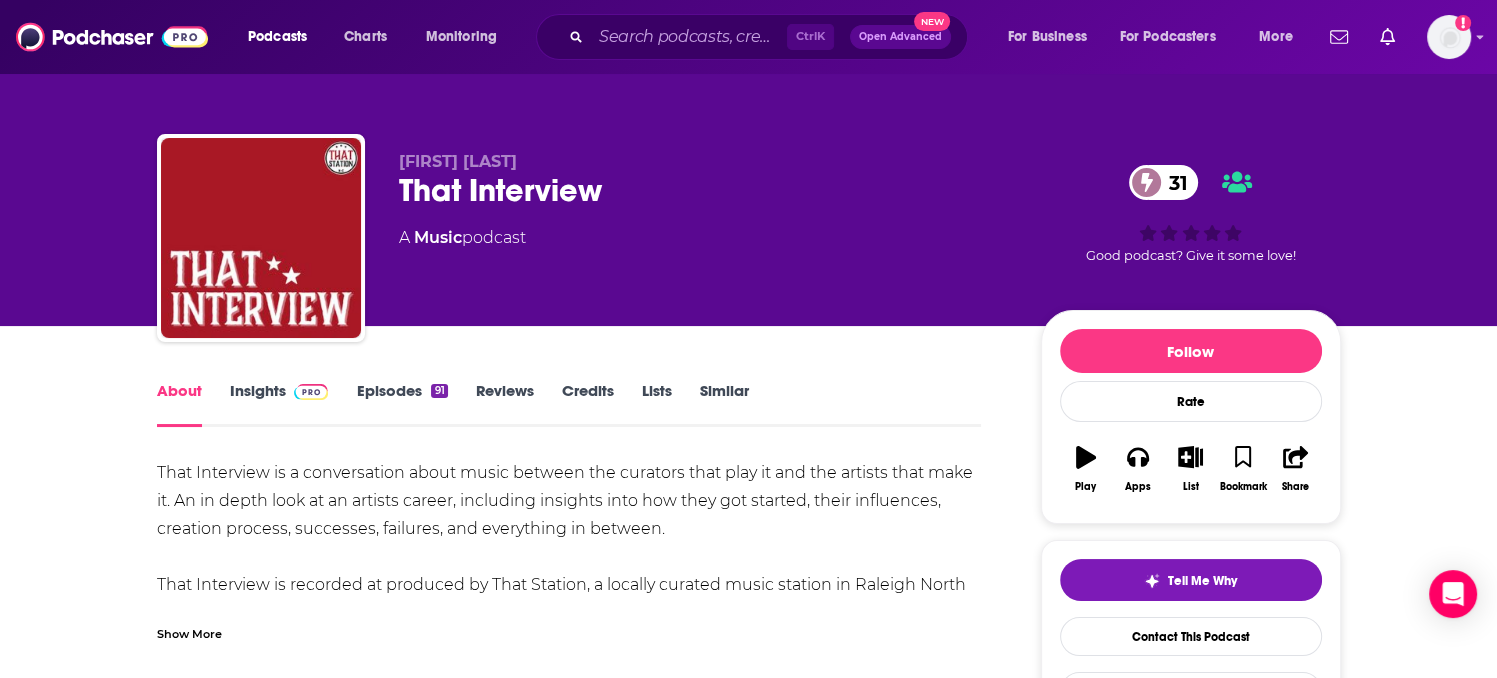 scroll, scrollTop: 100, scrollLeft: 0, axis: vertical 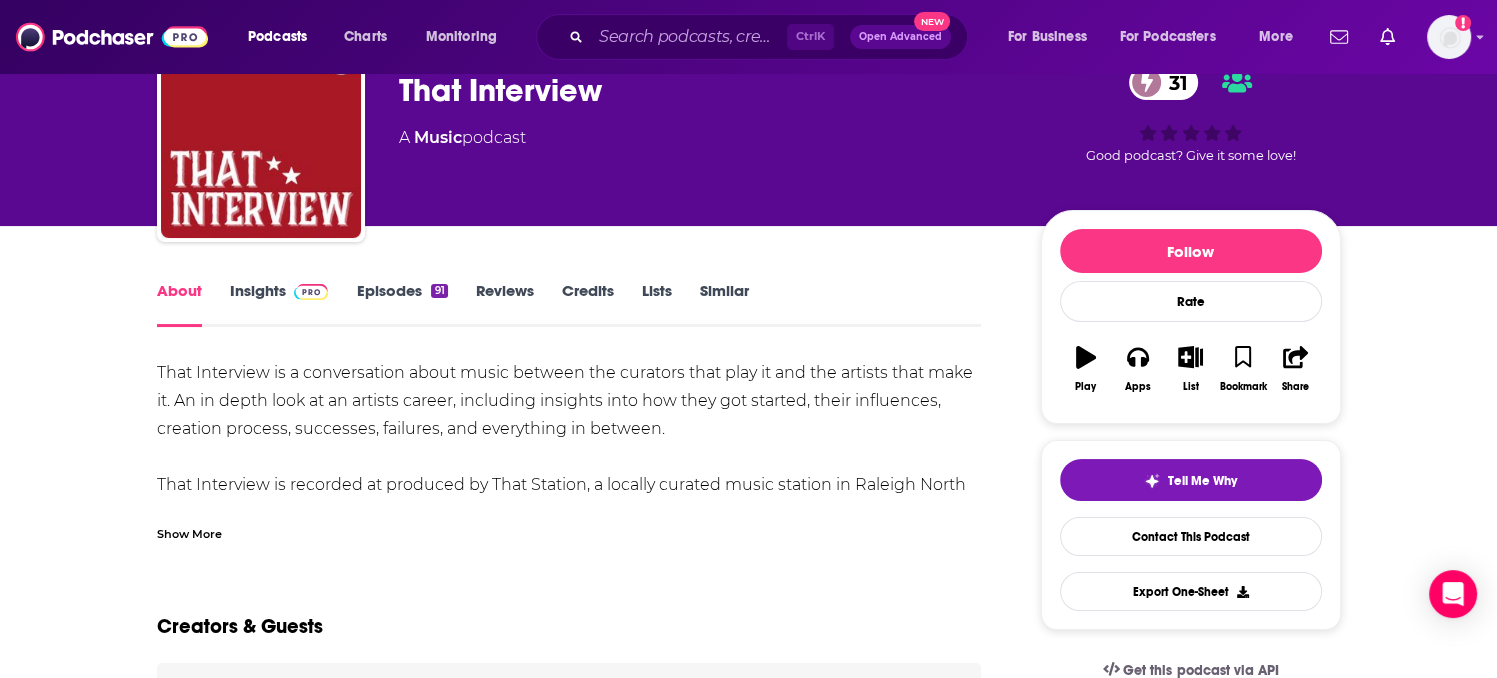 click on "Show More" at bounding box center [189, 532] 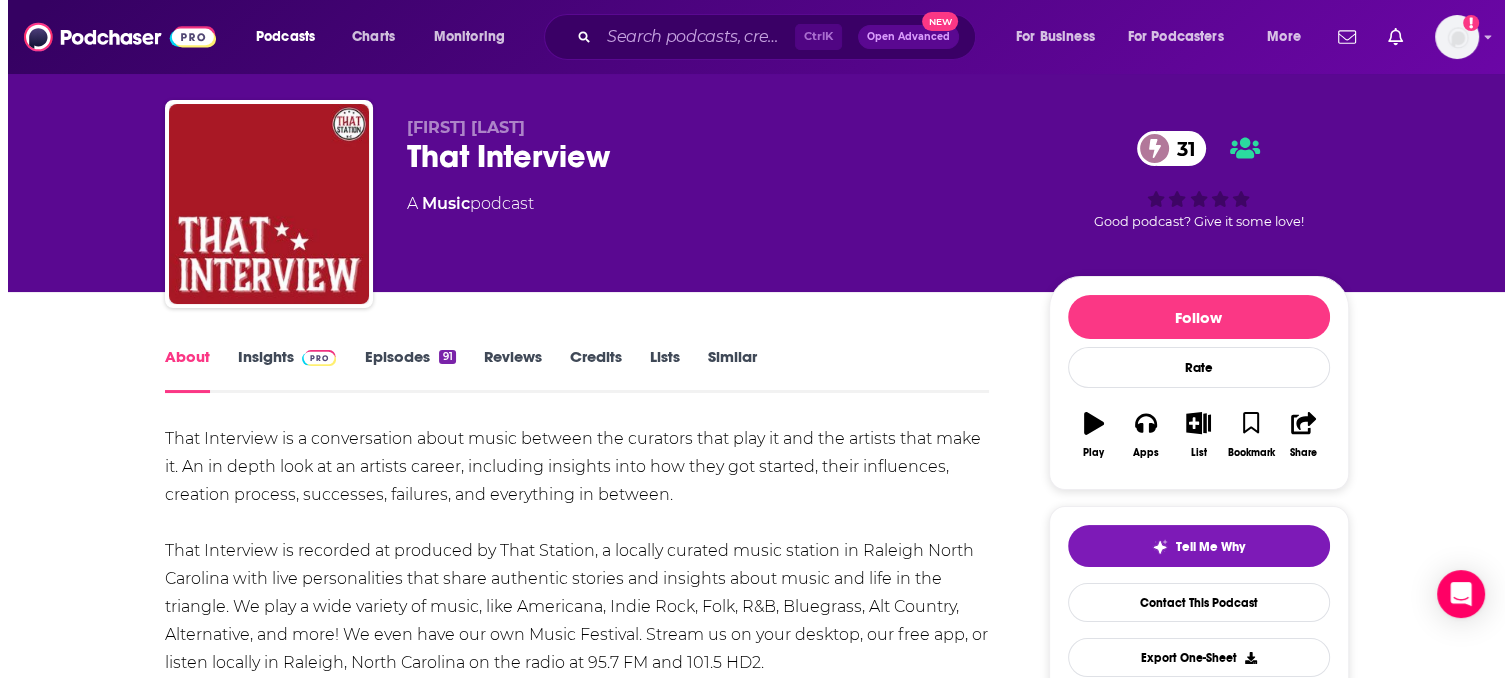scroll, scrollTop: 0, scrollLeft: 0, axis: both 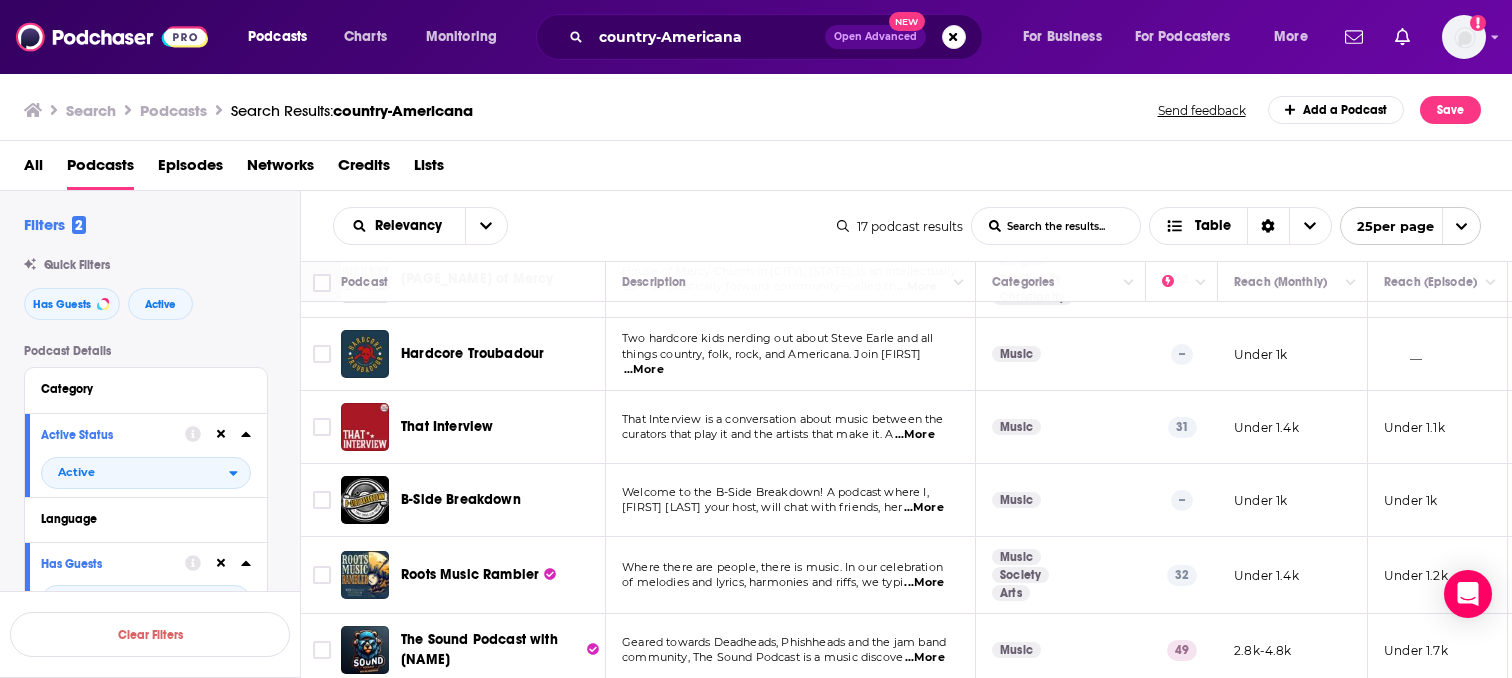 click on "...More" at bounding box center (924, 508) 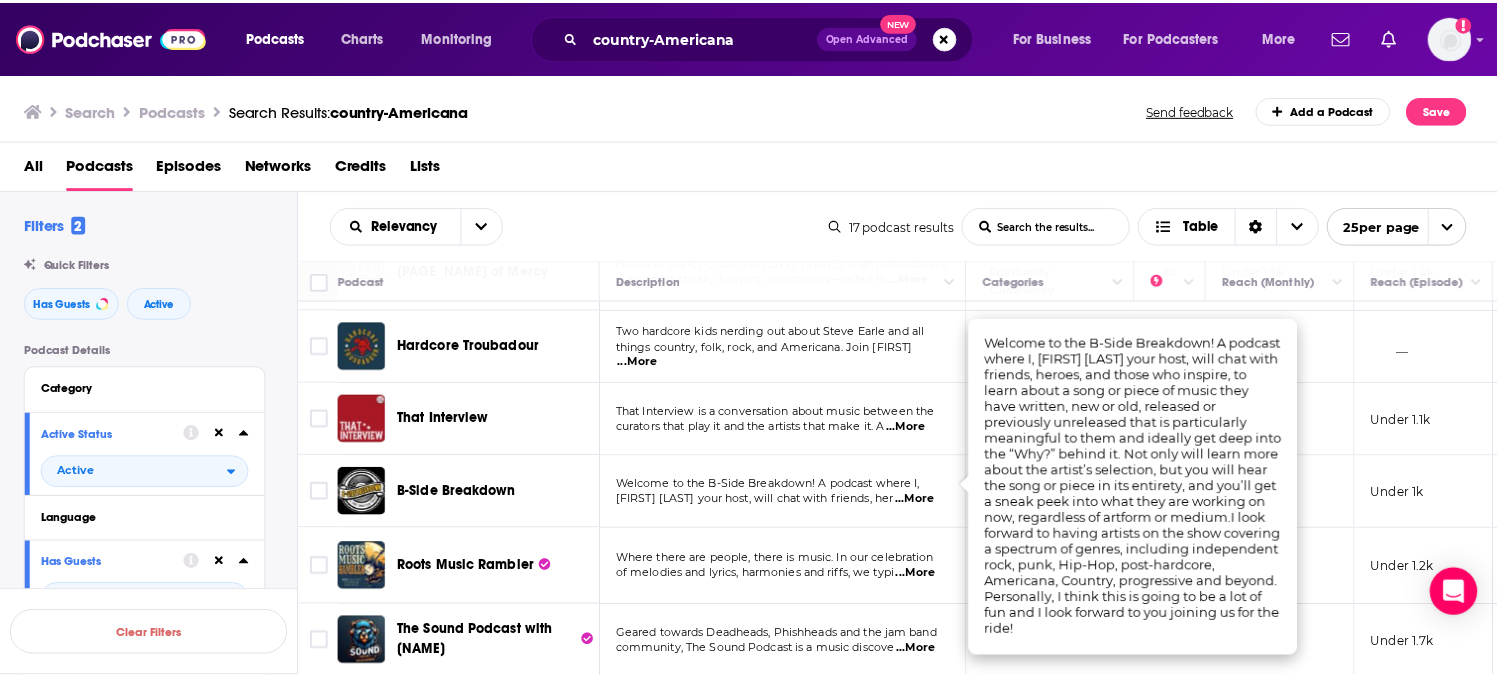 scroll, scrollTop: 918, scrollLeft: 0, axis: vertical 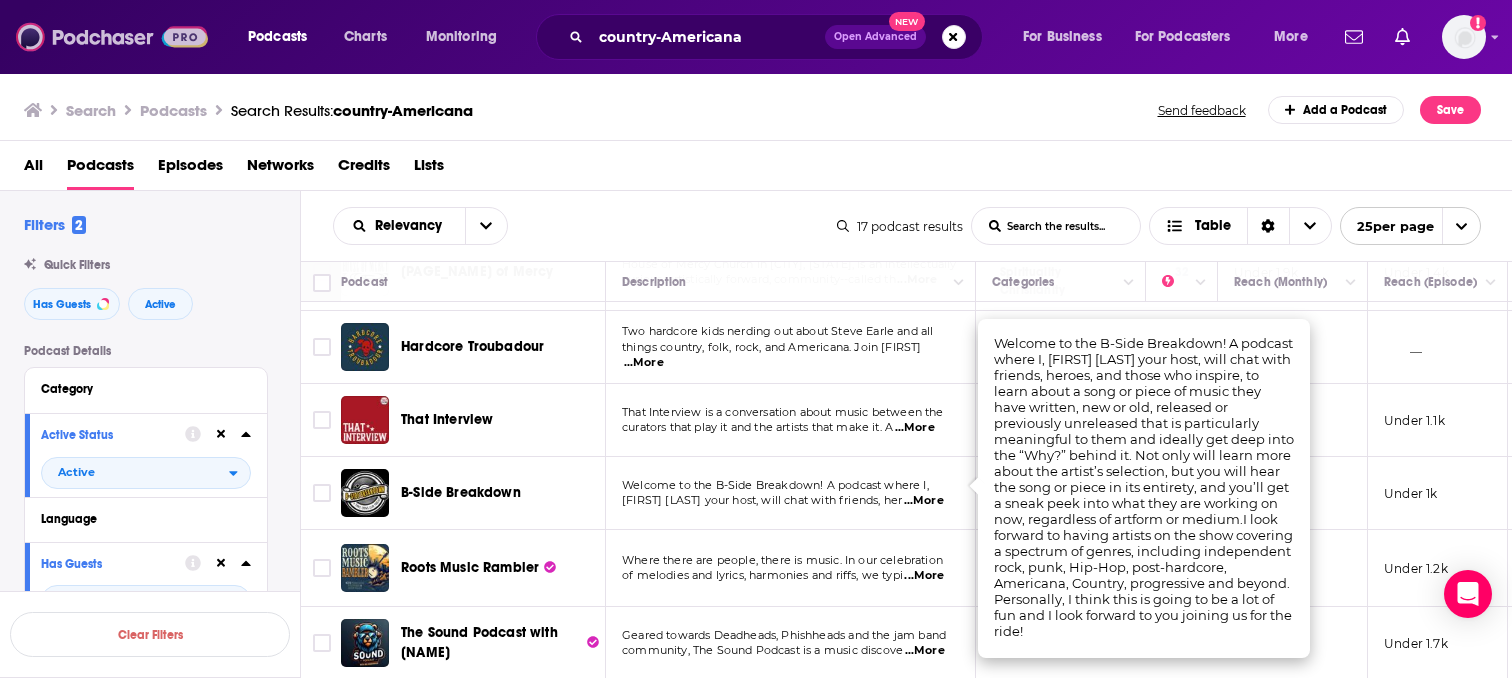 click at bounding box center [112, 37] 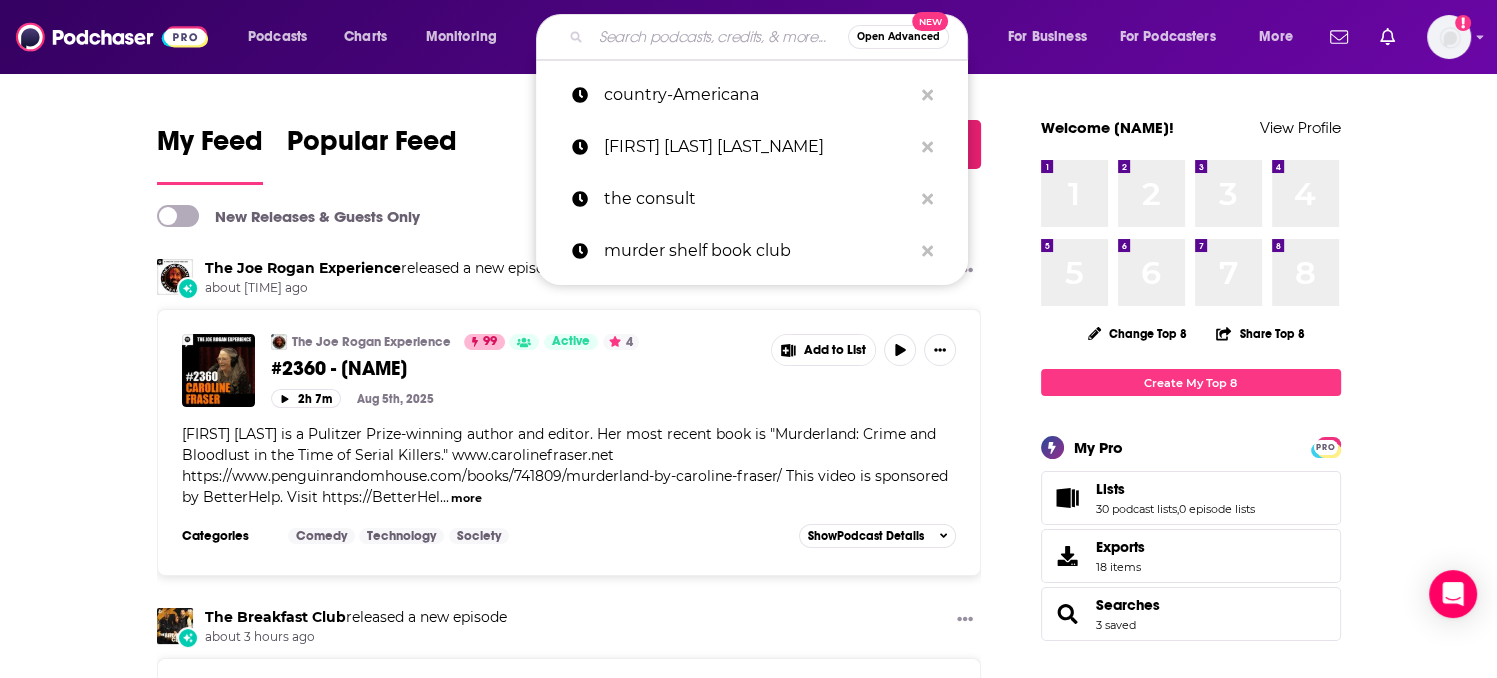 click at bounding box center [719, 37] 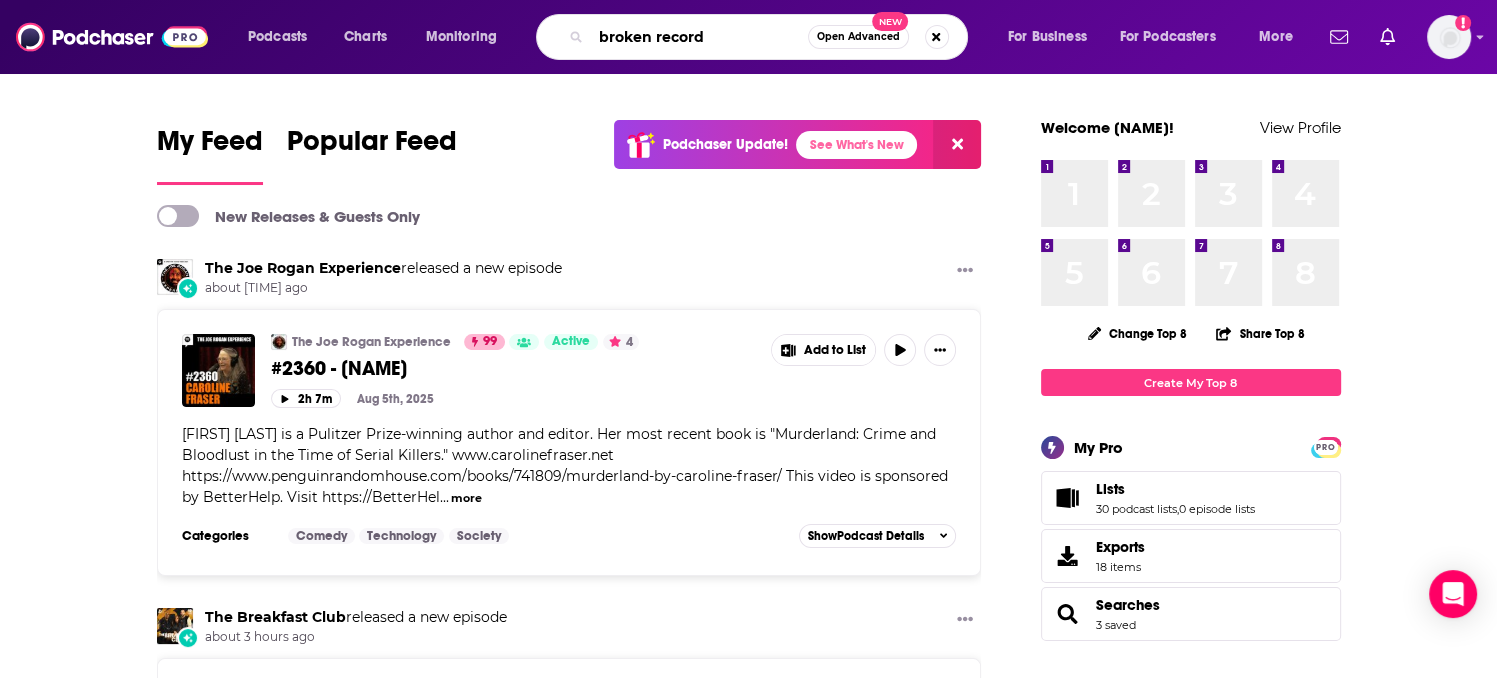 type on "broken record" 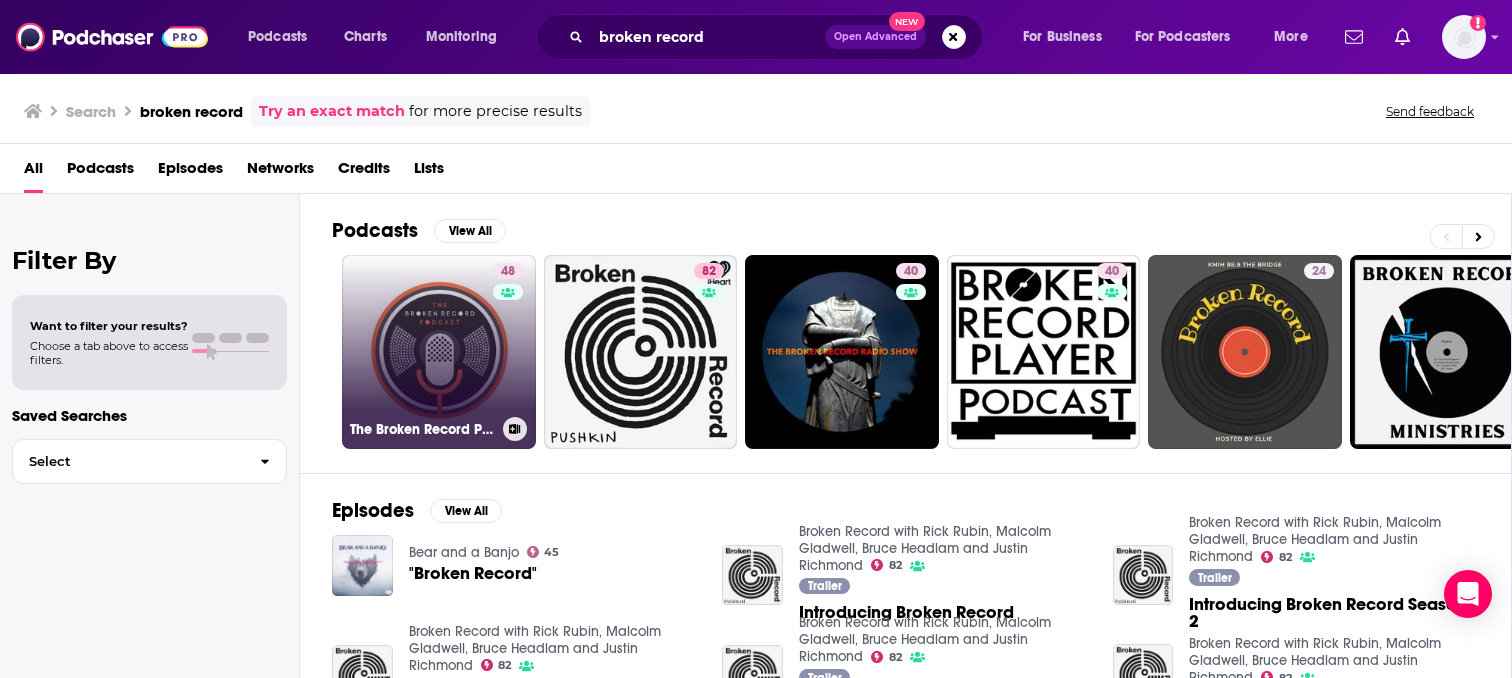 click on "48 The Broken Record Podcast" at bounding box center [439, 352] 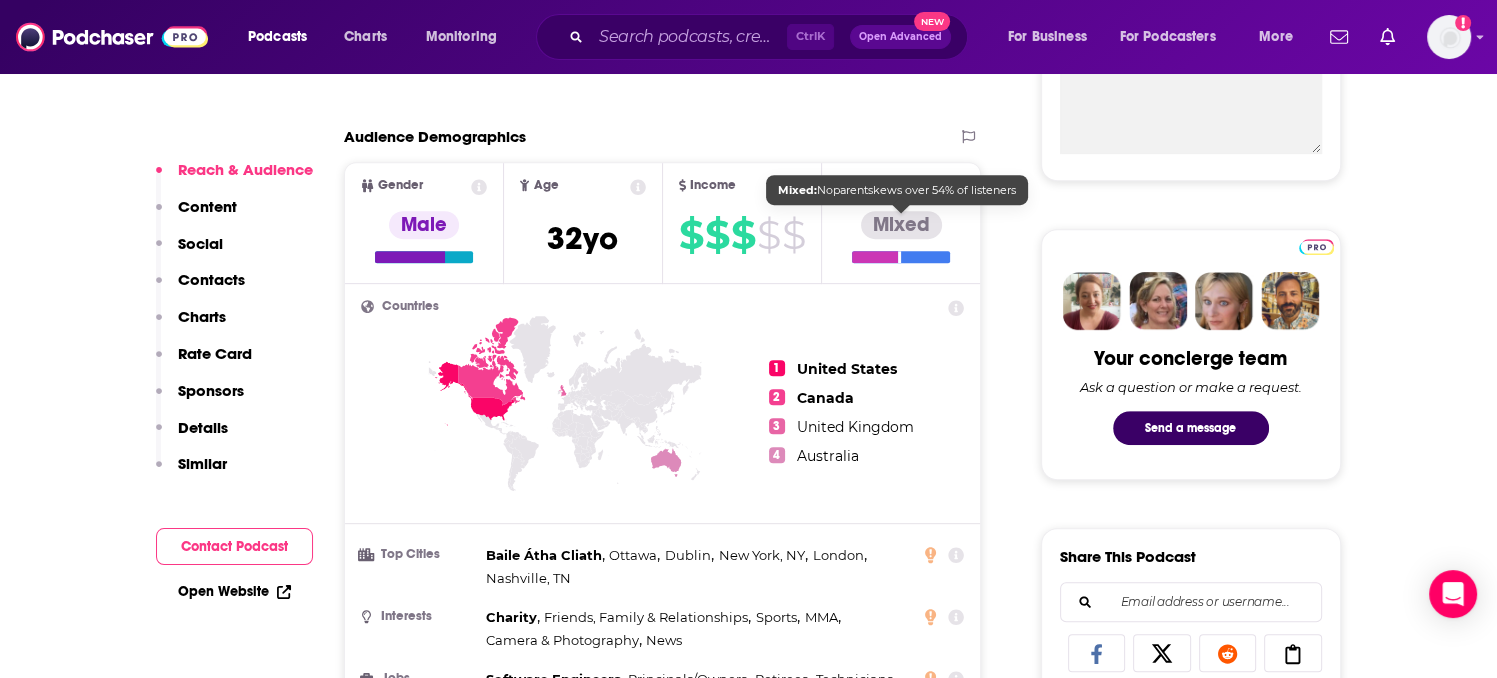 scroll, scrollTop: 1200, scrollLeft: 0, axis: vertical 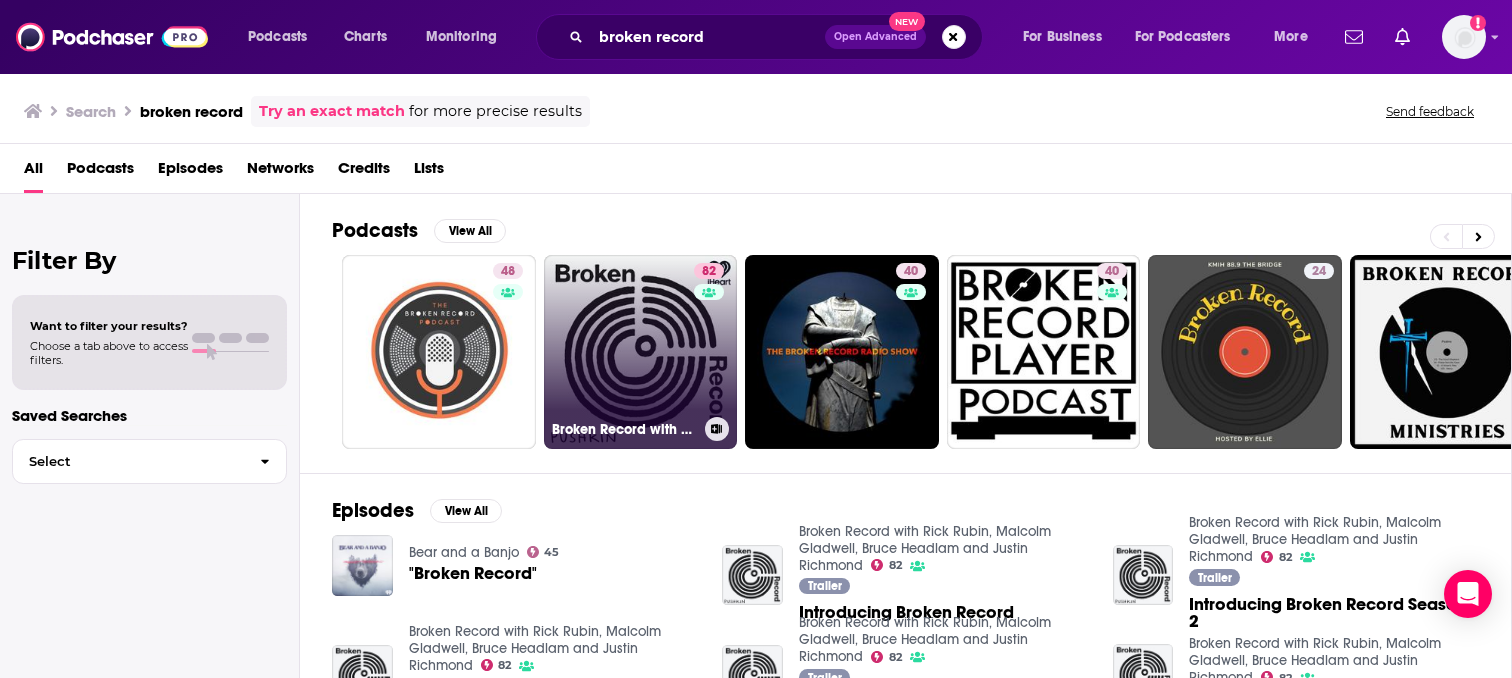 click on "82 Broken Record with Rick Rubin, Malcolm Gladwell, Bruce Headlam and Justin Richmond" at bounding box center [641, 352] 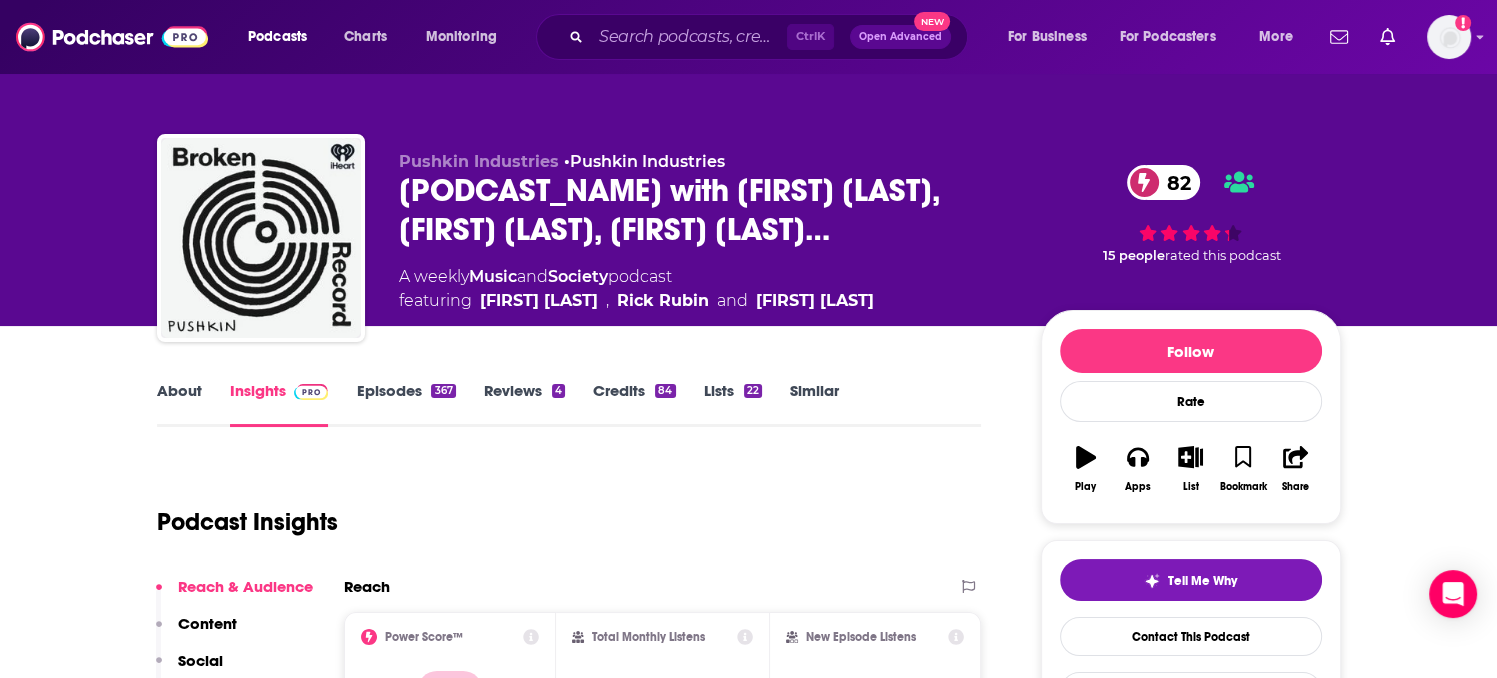 click on "About" at bounding box center [179, 404] 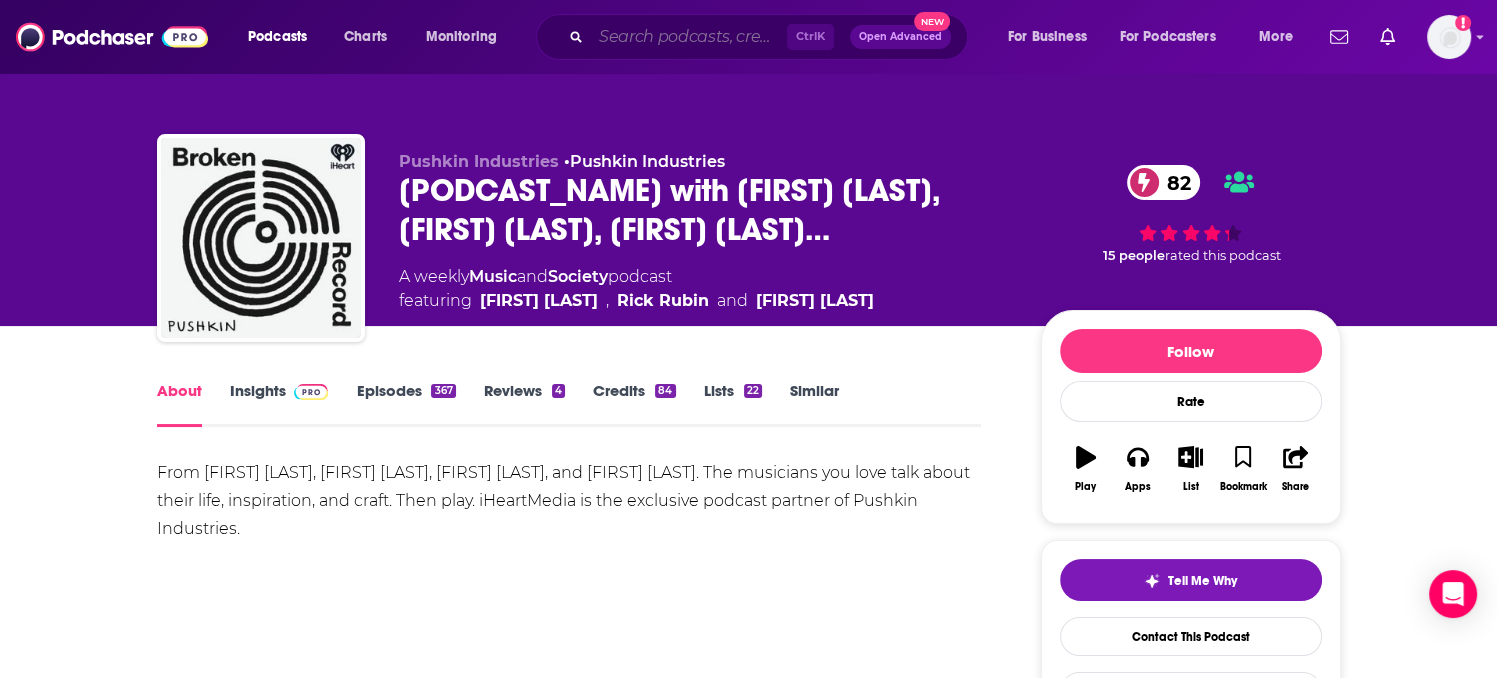 click at bounding box center (689, 37) 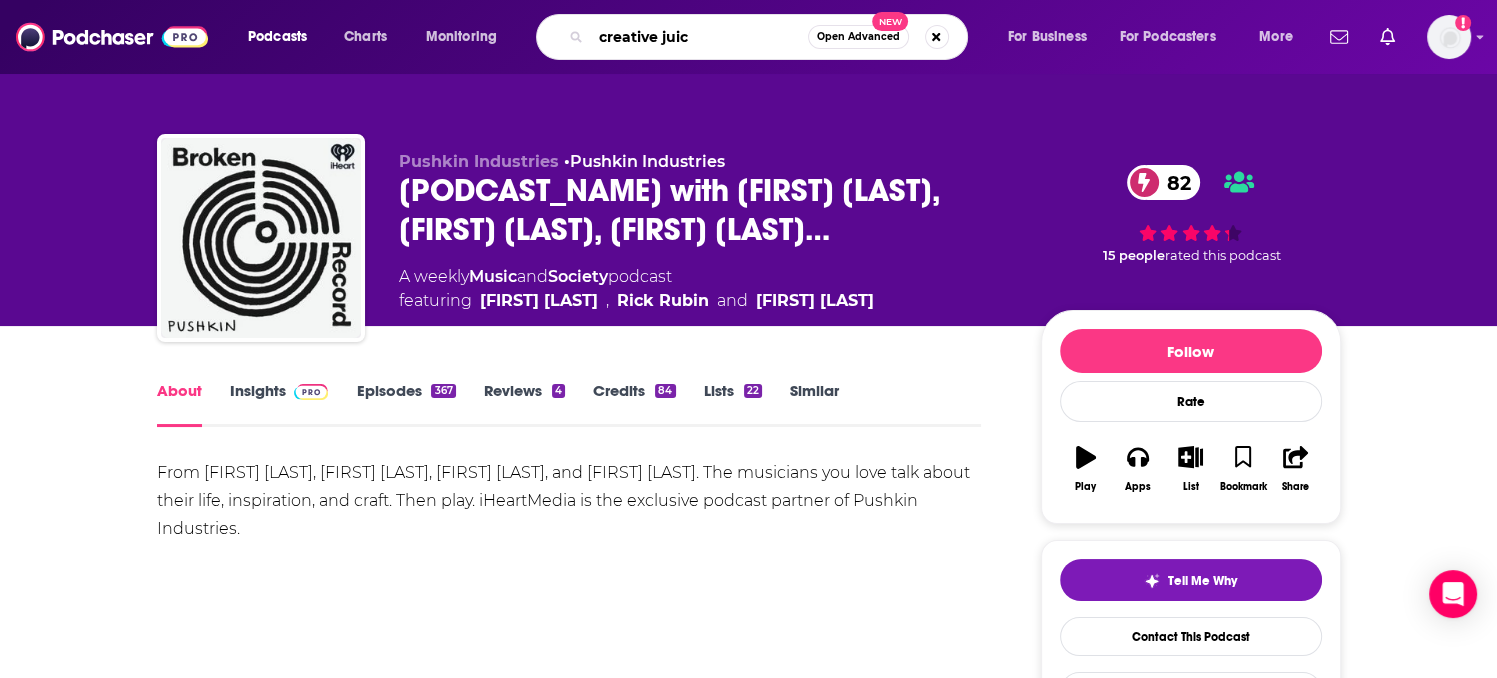 type on "creative juice" 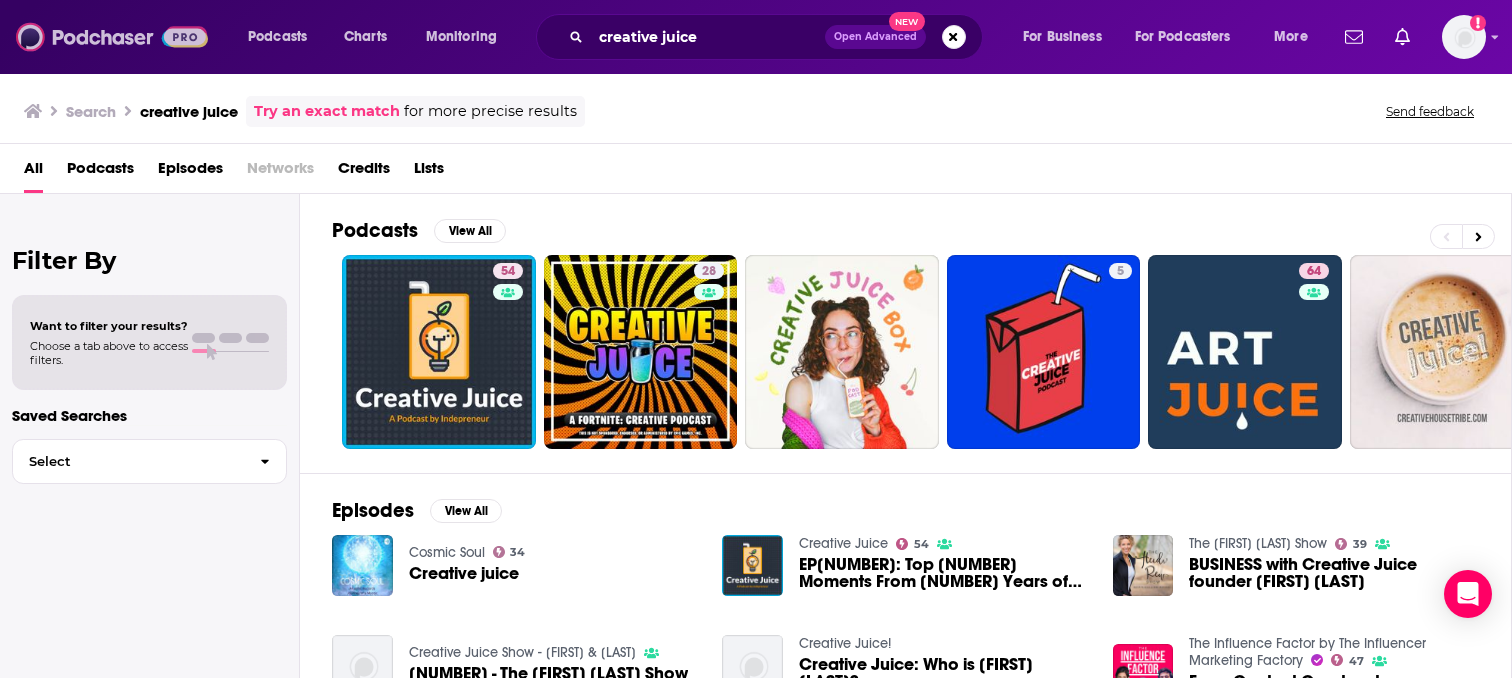 click at bounding box center [112, 37] 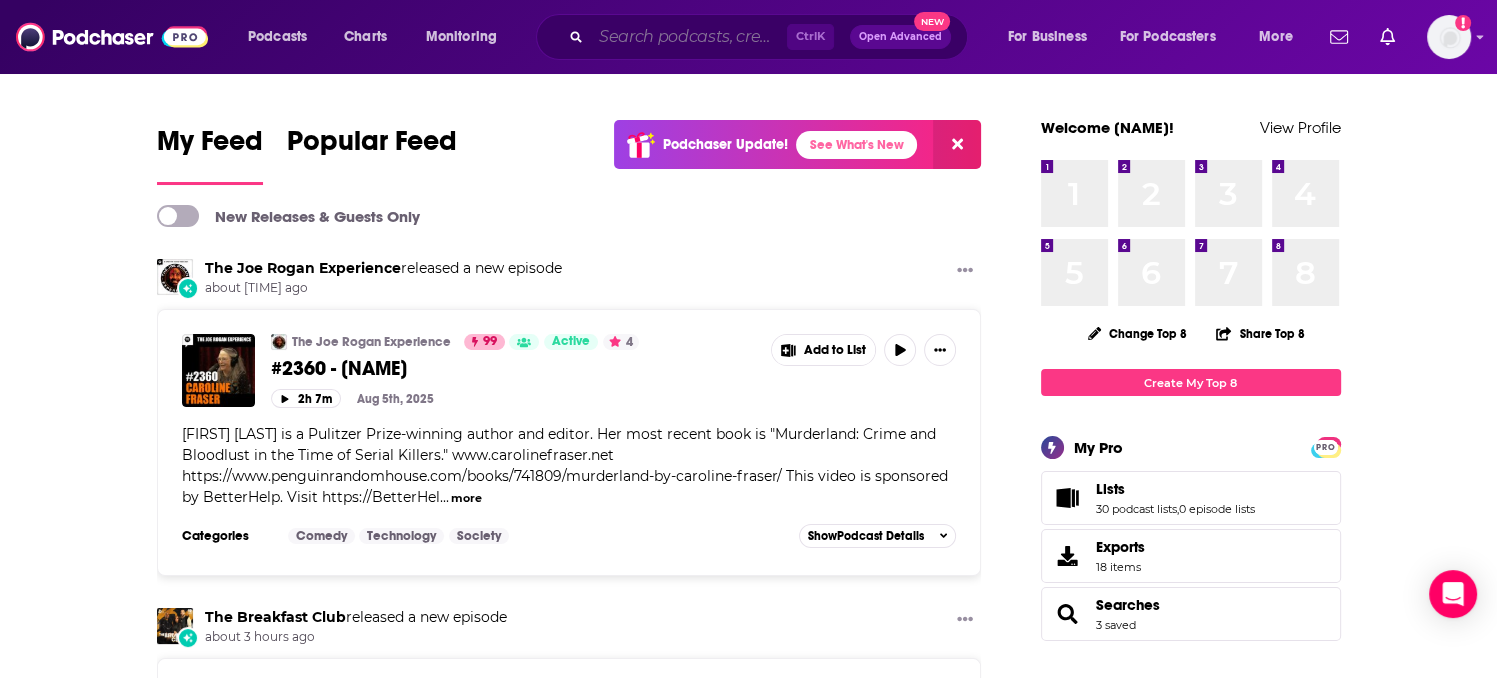 click at bounding box center [689, 37] 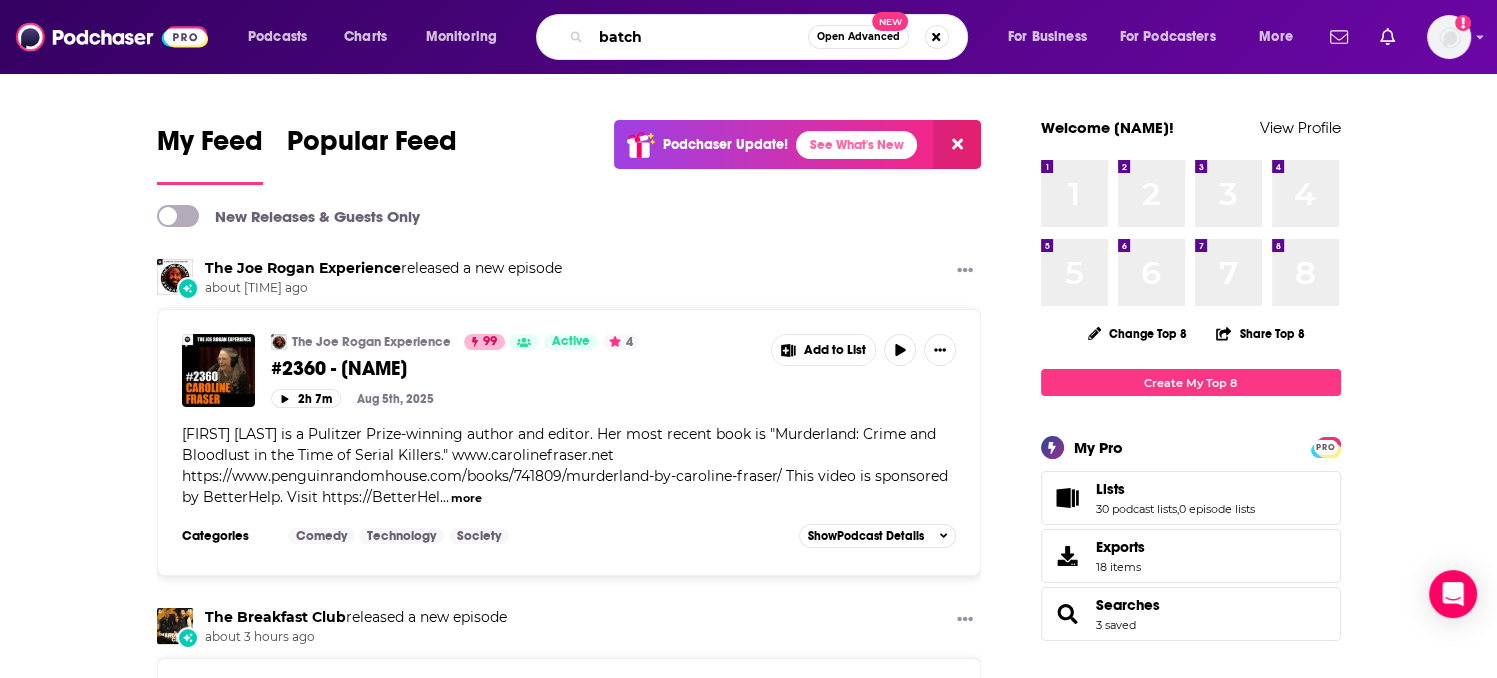 type on "batch" 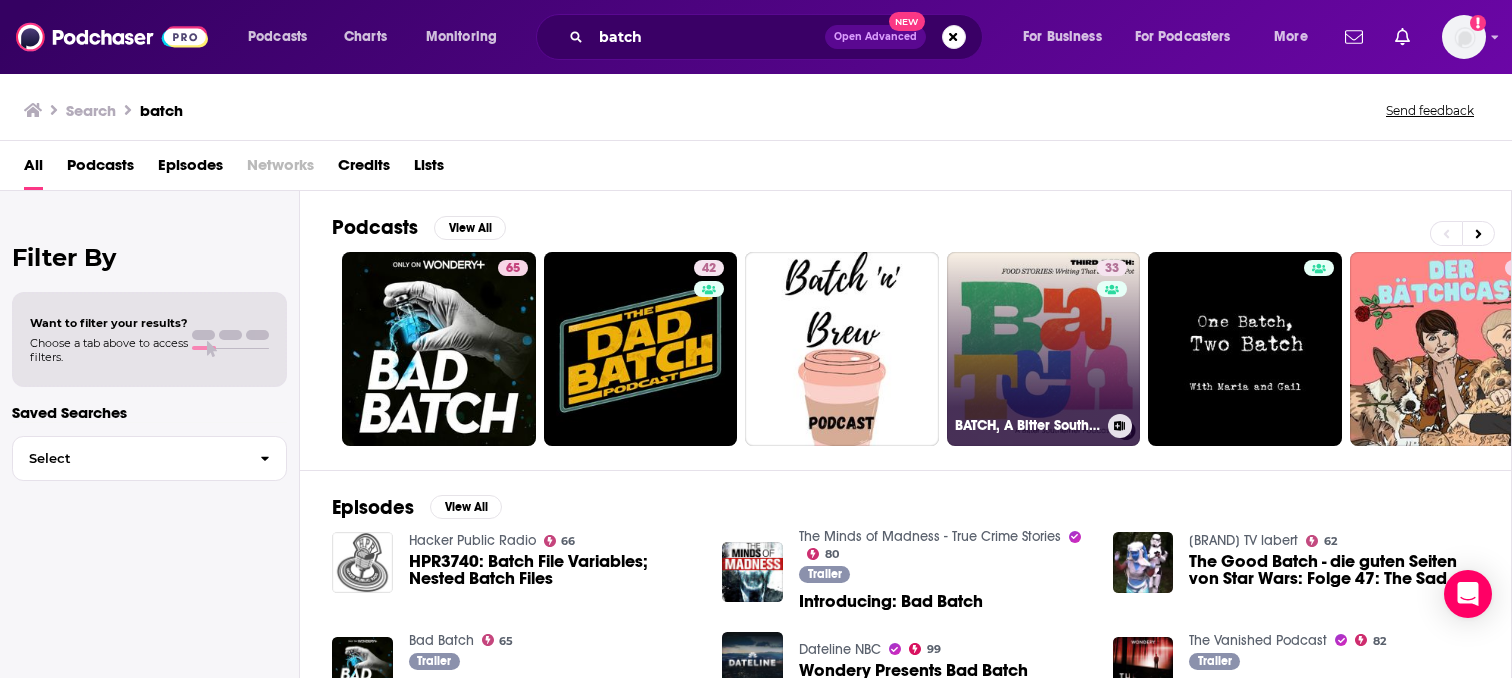 click on "[NUMBER] BATCH, A [FIRST] [LAST] Podcast" at bounding box center (1044, 349) 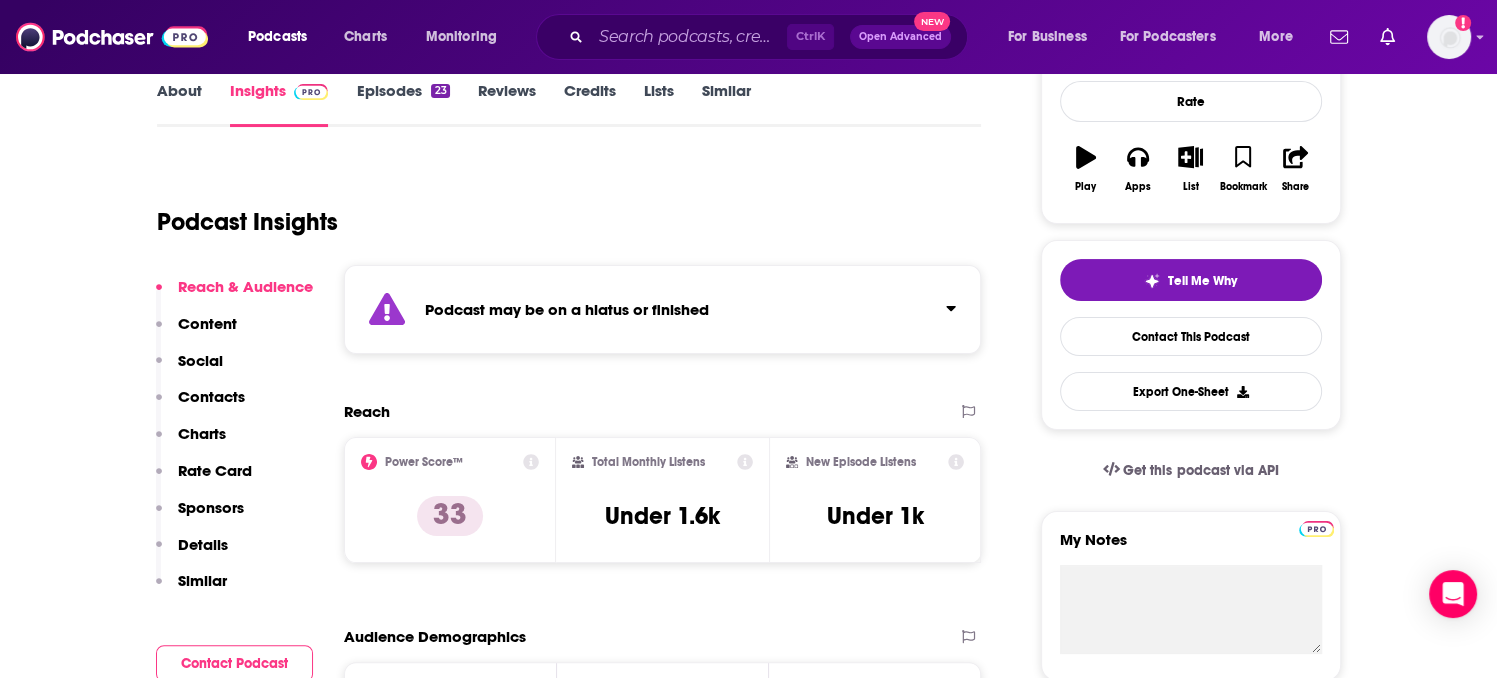 scroll, scrollTop: 100, scrollLeft: 0, axis: vertical 